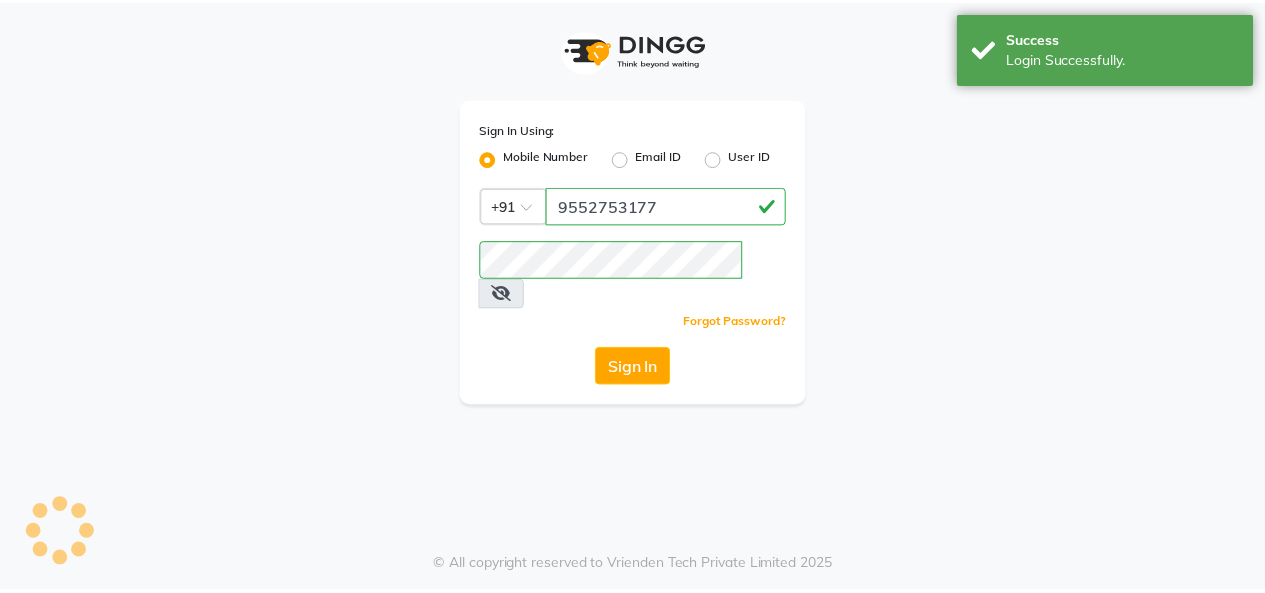 scroll, scrollTop: 0, scrollLeft: 0, axis: both 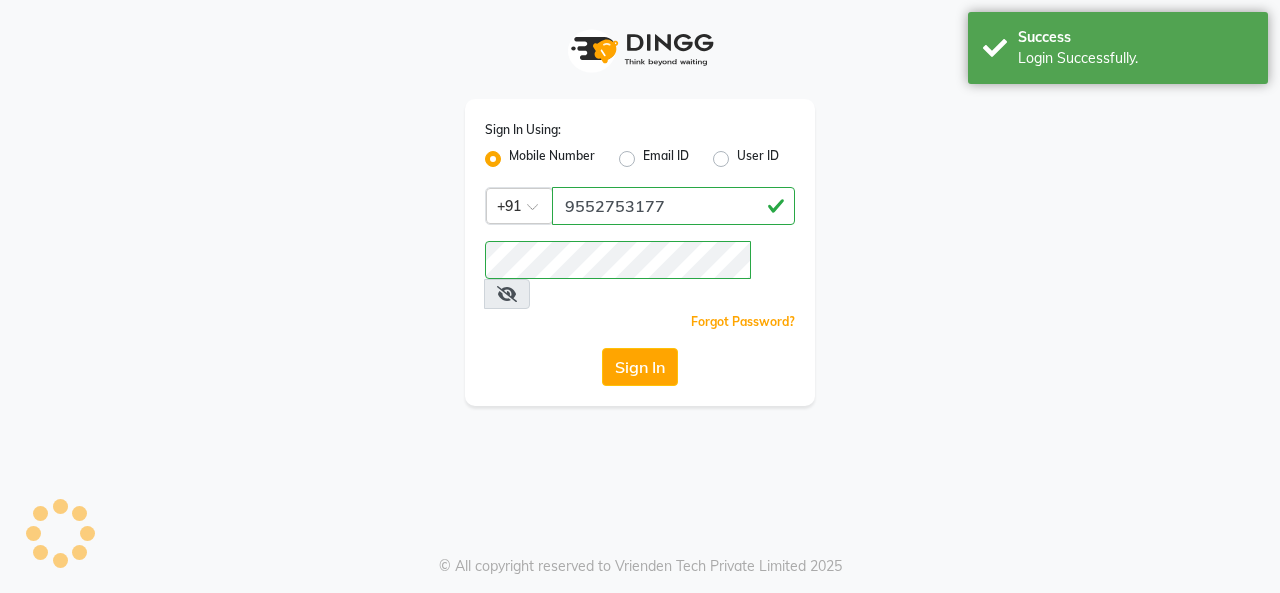 select on "7670" 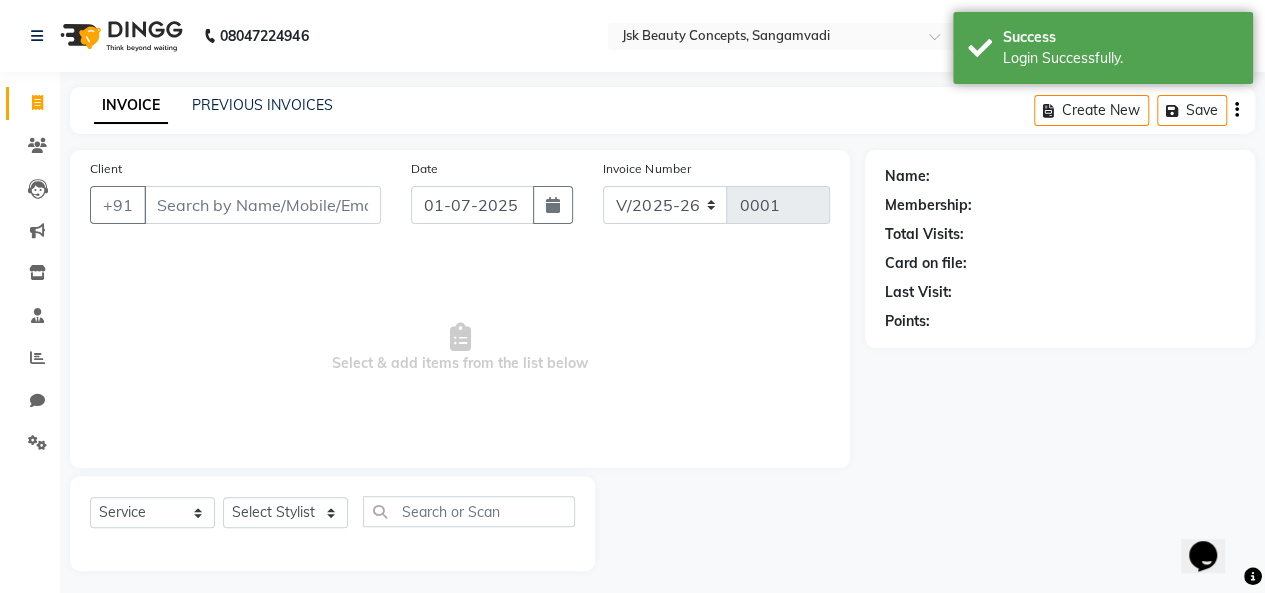 scroll, scrollTop: 0, scrollLeft: 0, axis: both 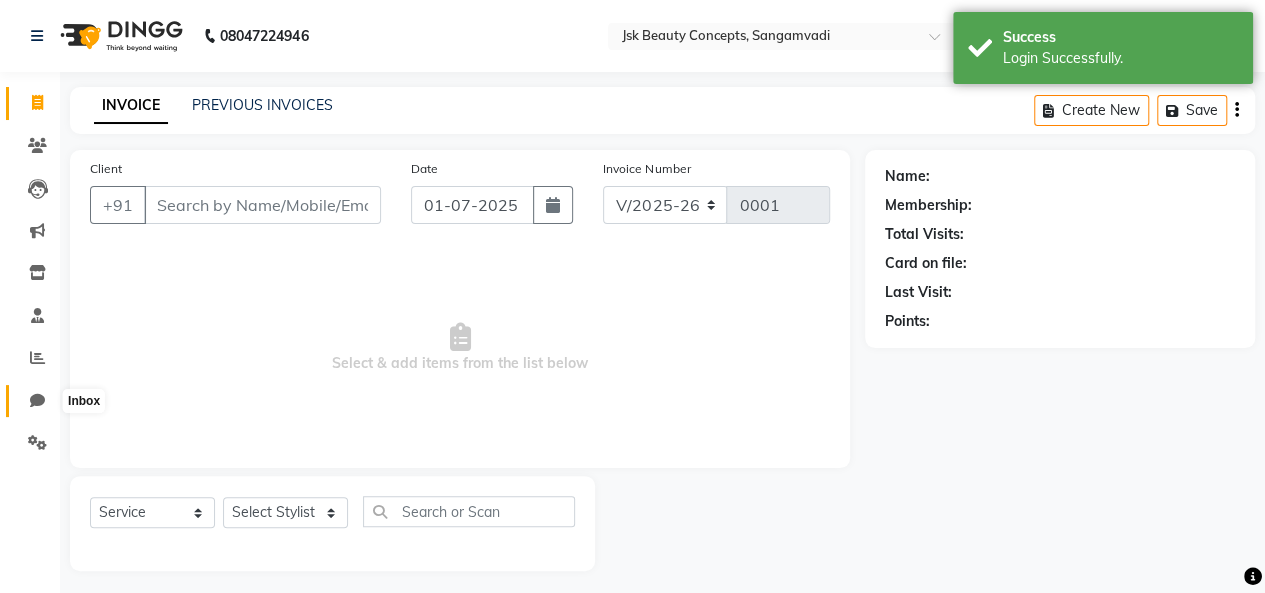 click 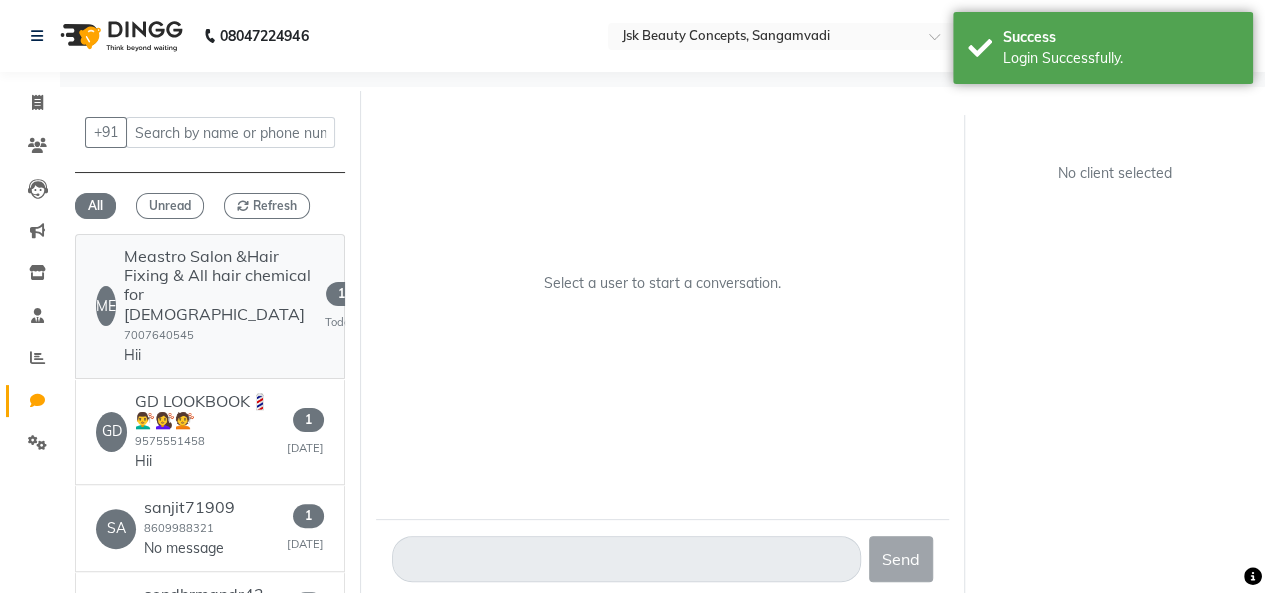 click on "7007640545" 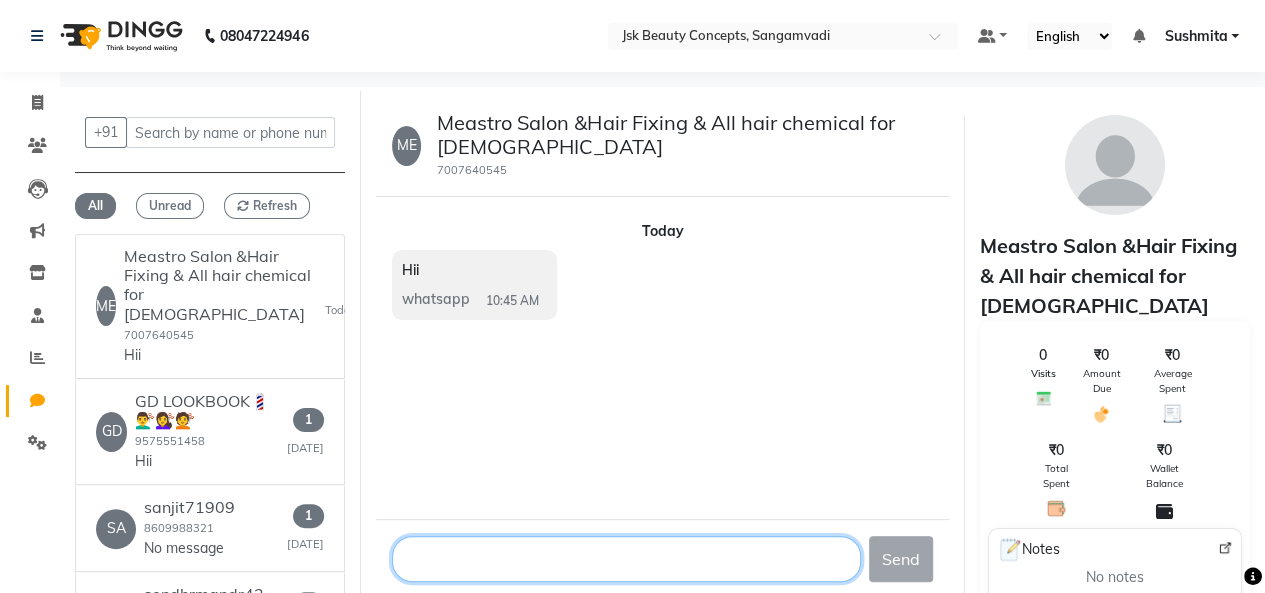 click 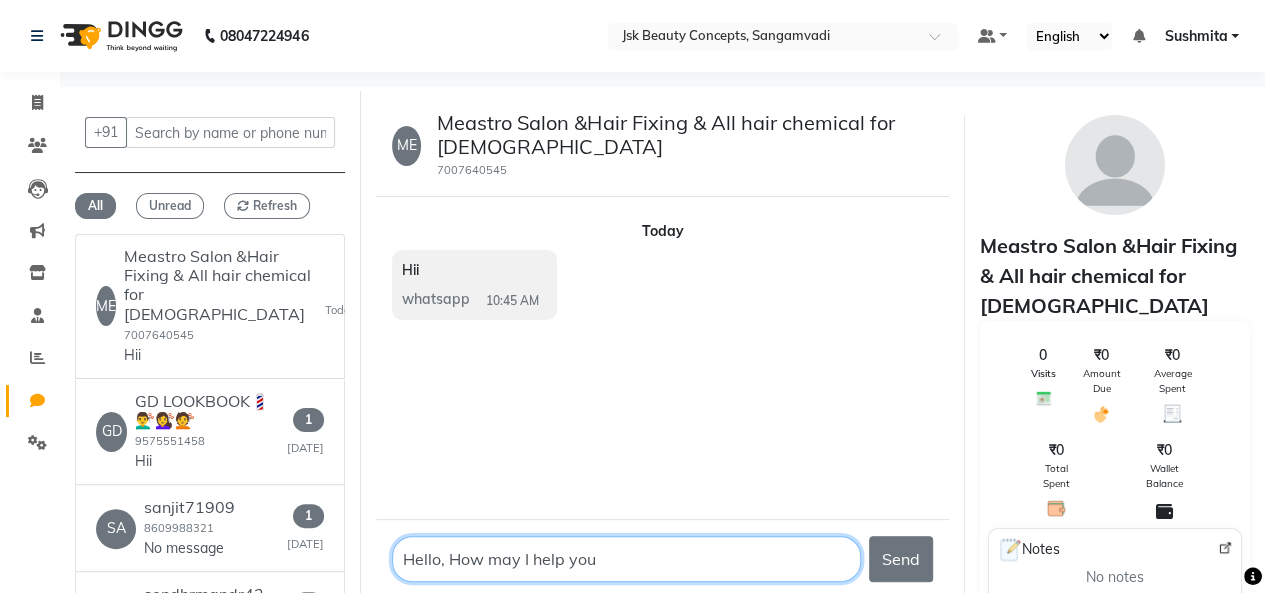 type on "Hello, How may I help you?" 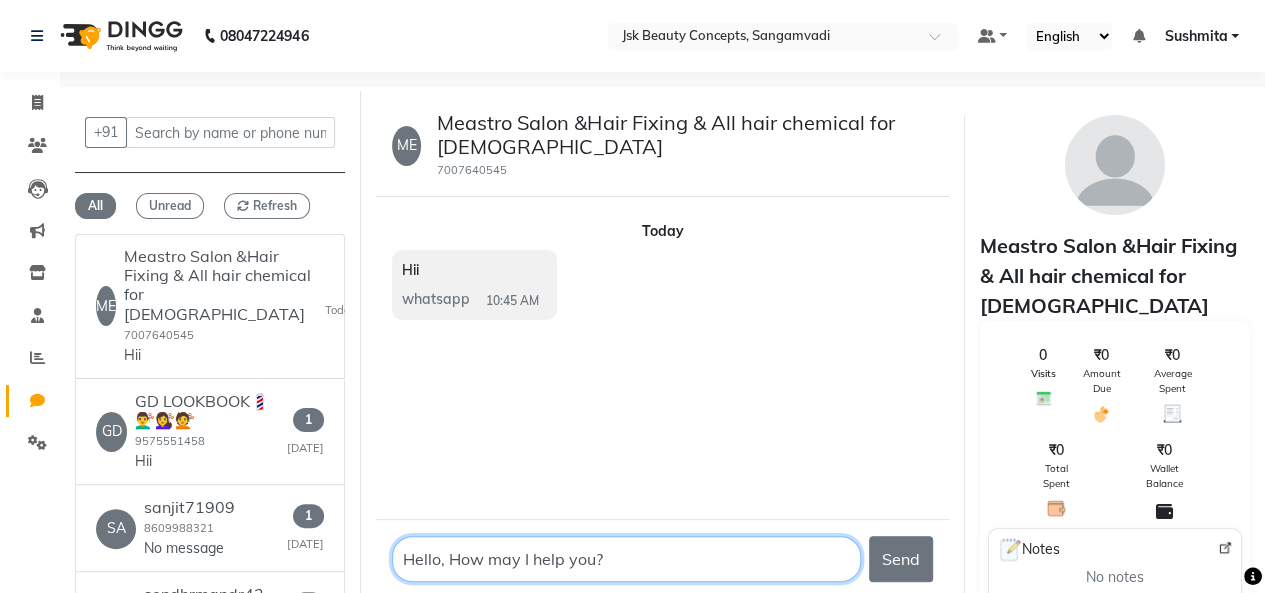 drag, startPoint x: 608, startPoint y: 557, endPoint x: 401, endPoint y: 573, distance: 207.61743 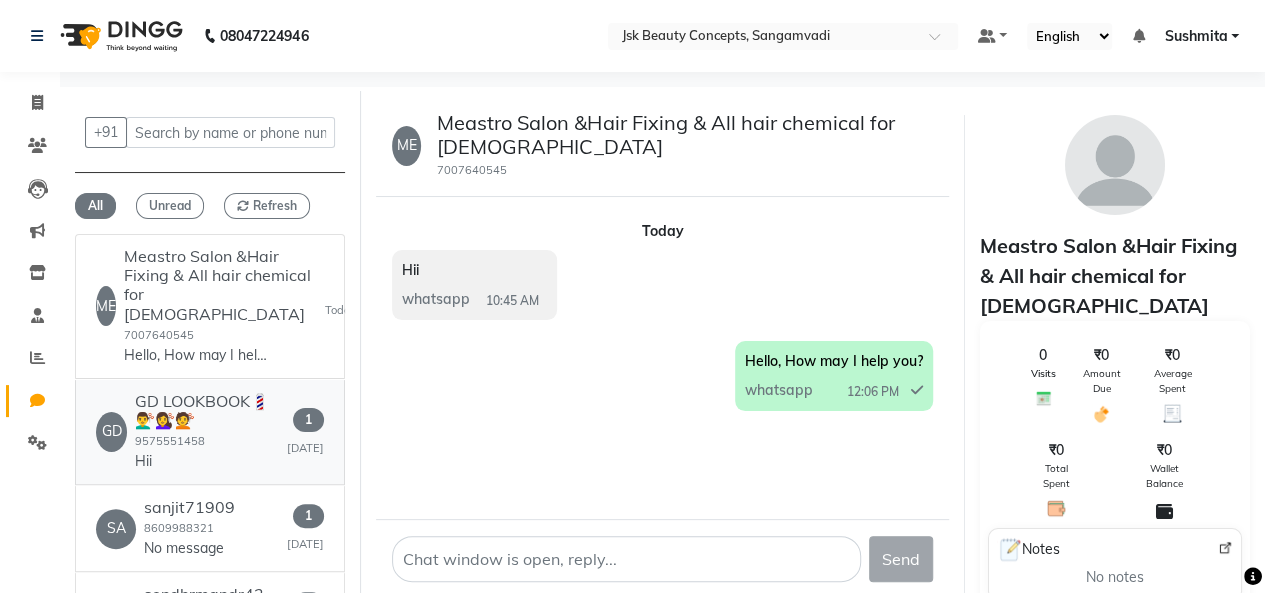 click on "9575551458" 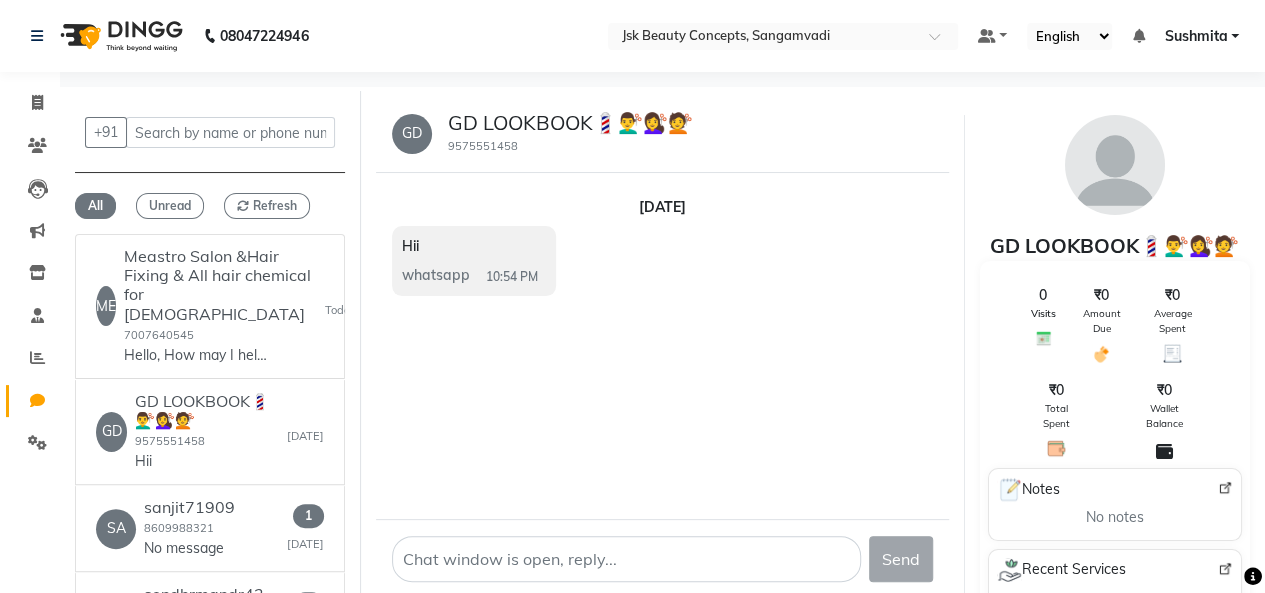 click on "Send" 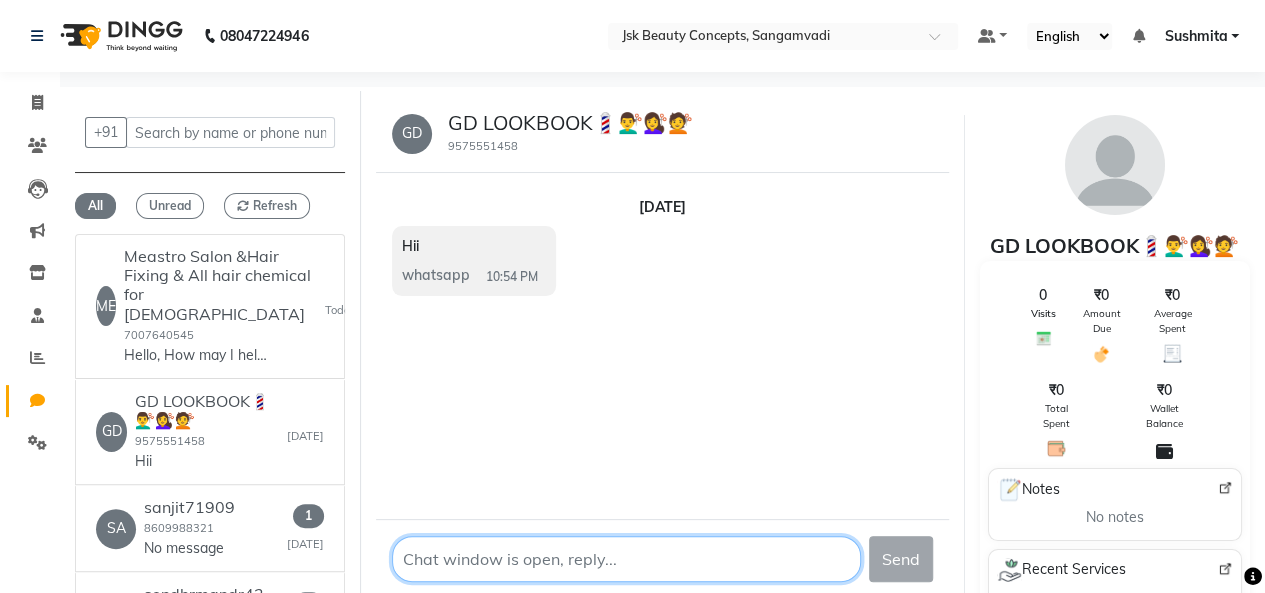click 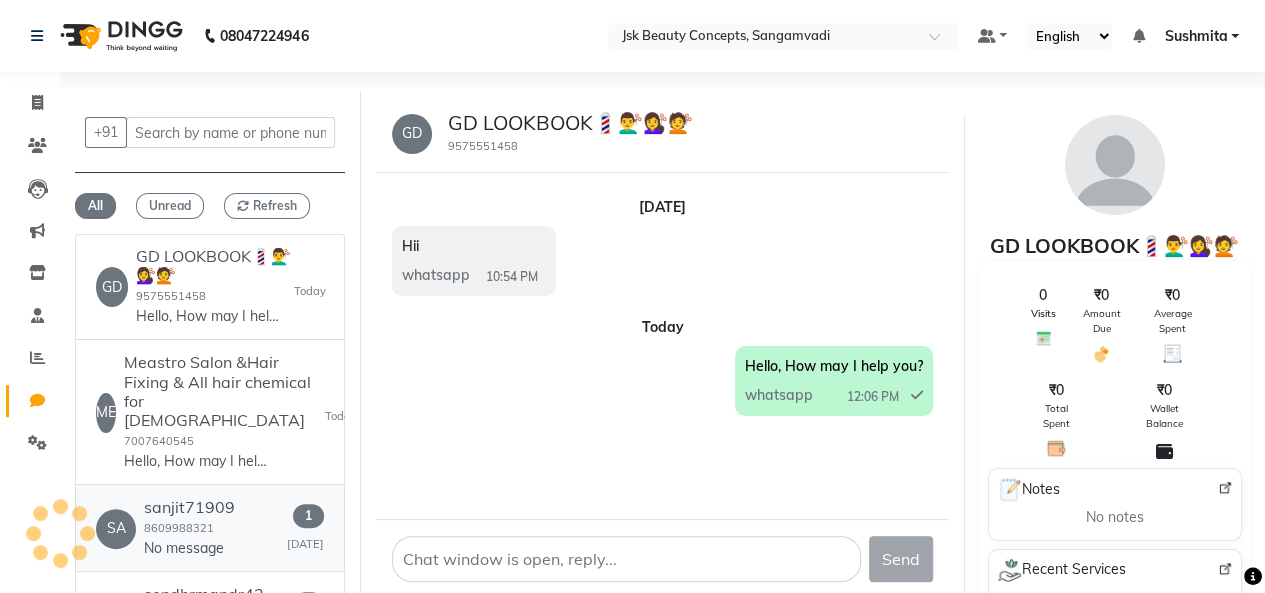 click on "SA   sanjit71909  8609988321  No message   1   [DATE]" 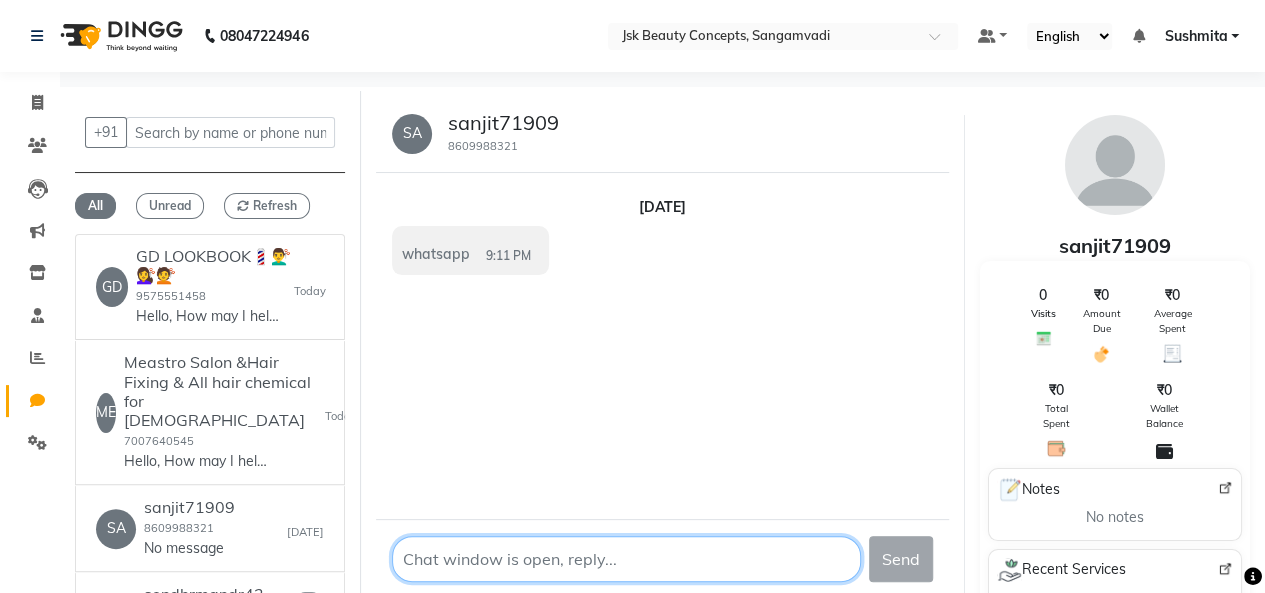 click 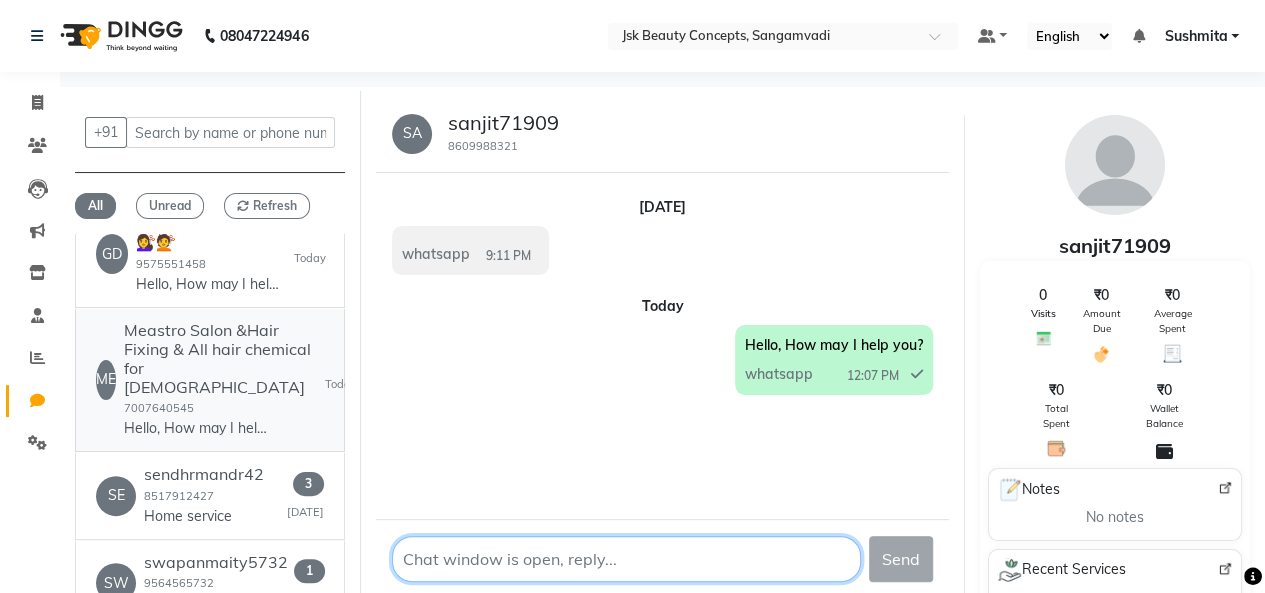 scroll, scrollTop: 124, scrollLeft: 0, axis: vertical 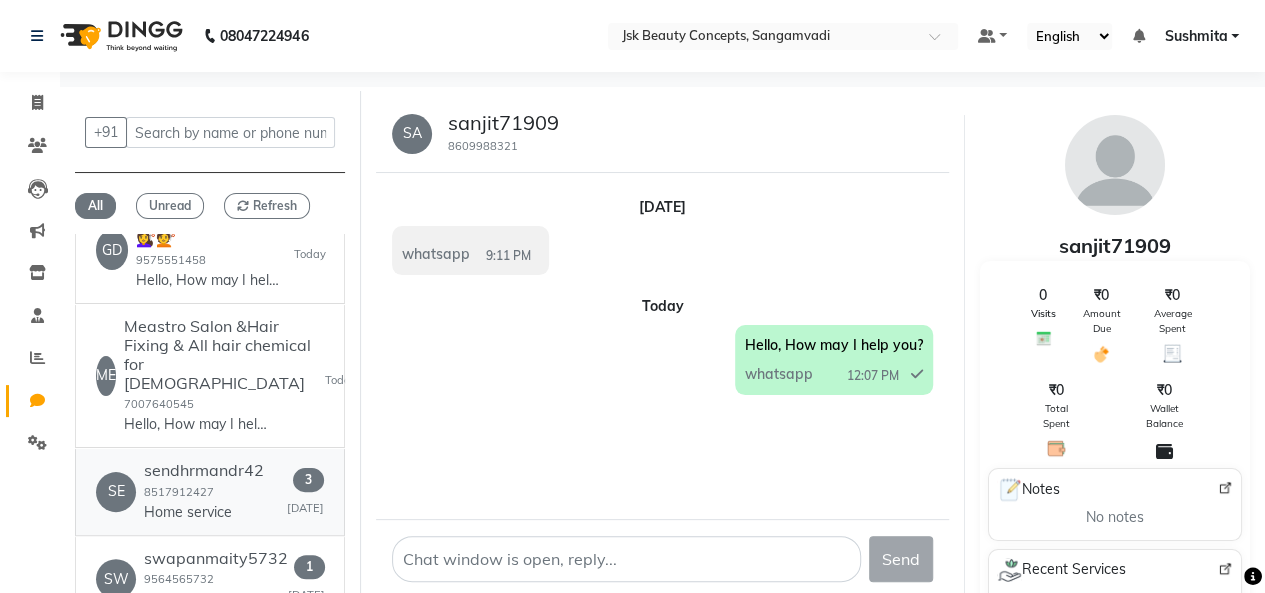 click on "Home service" 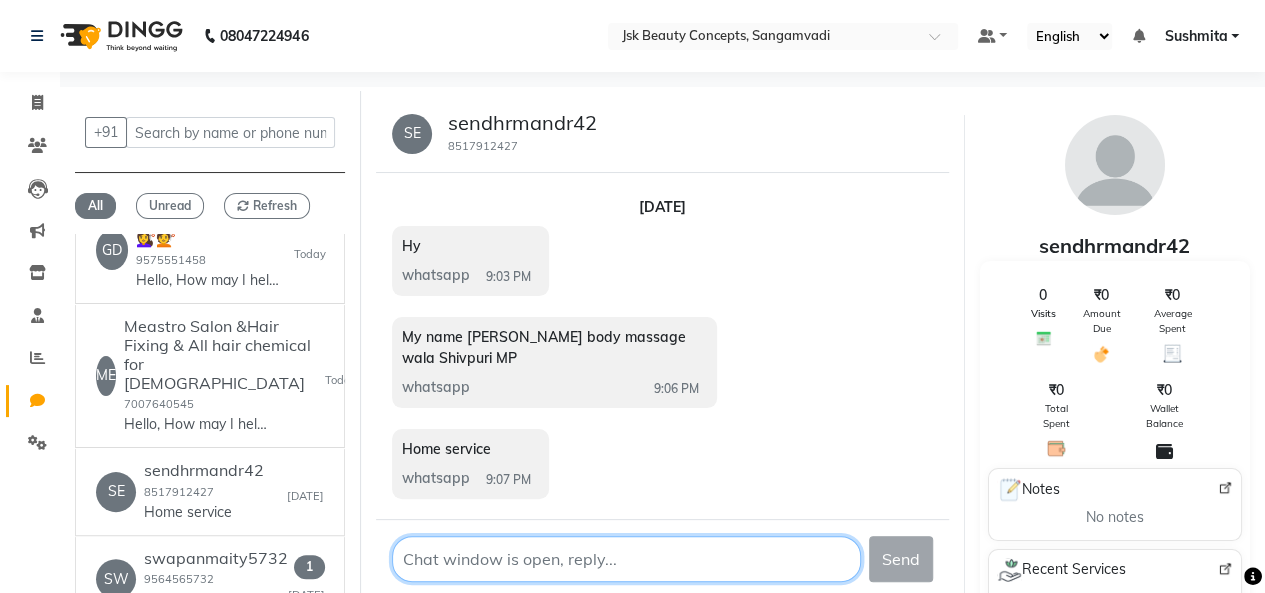 click 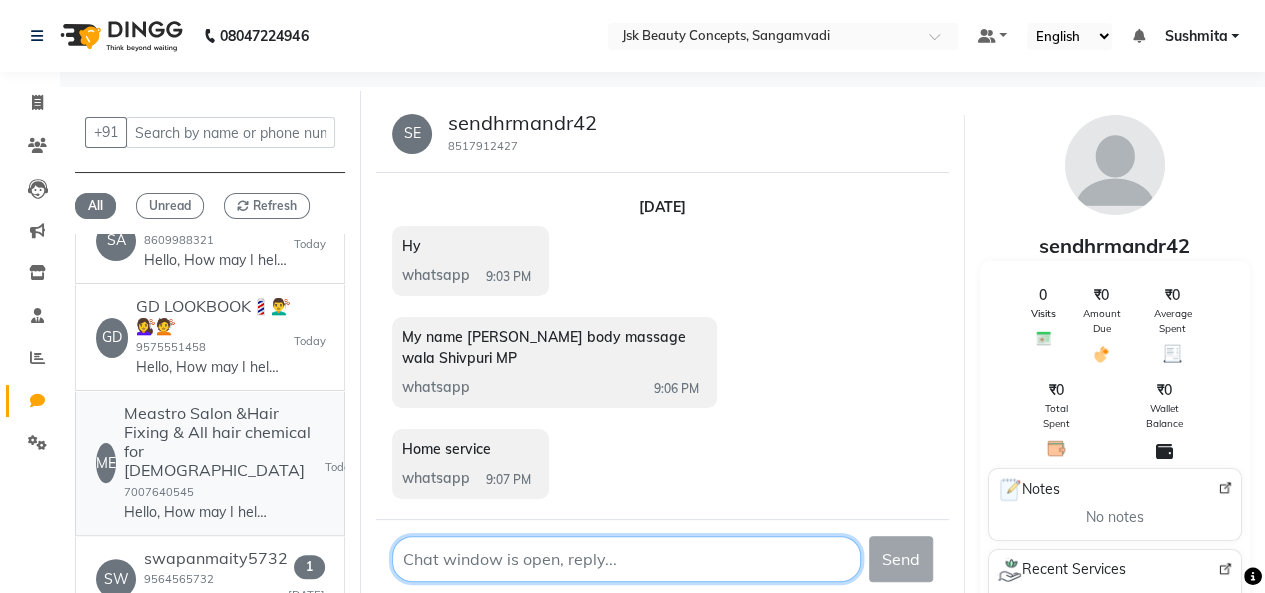 scroll, scrollTop: 103, scrollLeft: 0, axis: vertical 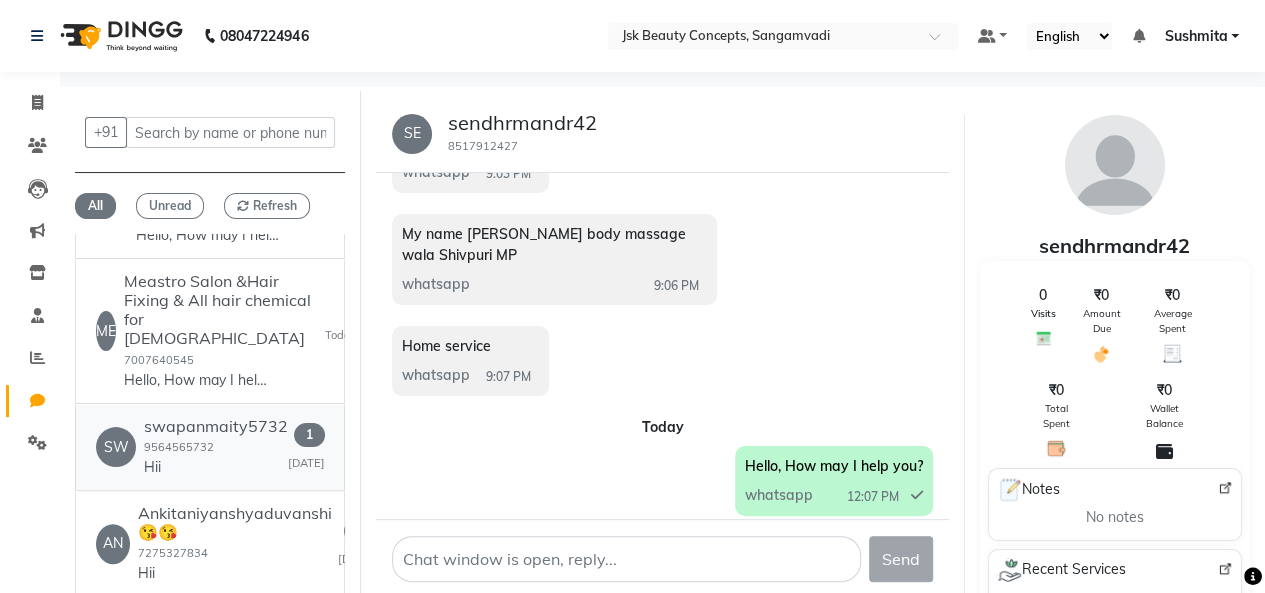 click on "SW   swapanmaity5732  9564565732  Hii   1   [DATE]" 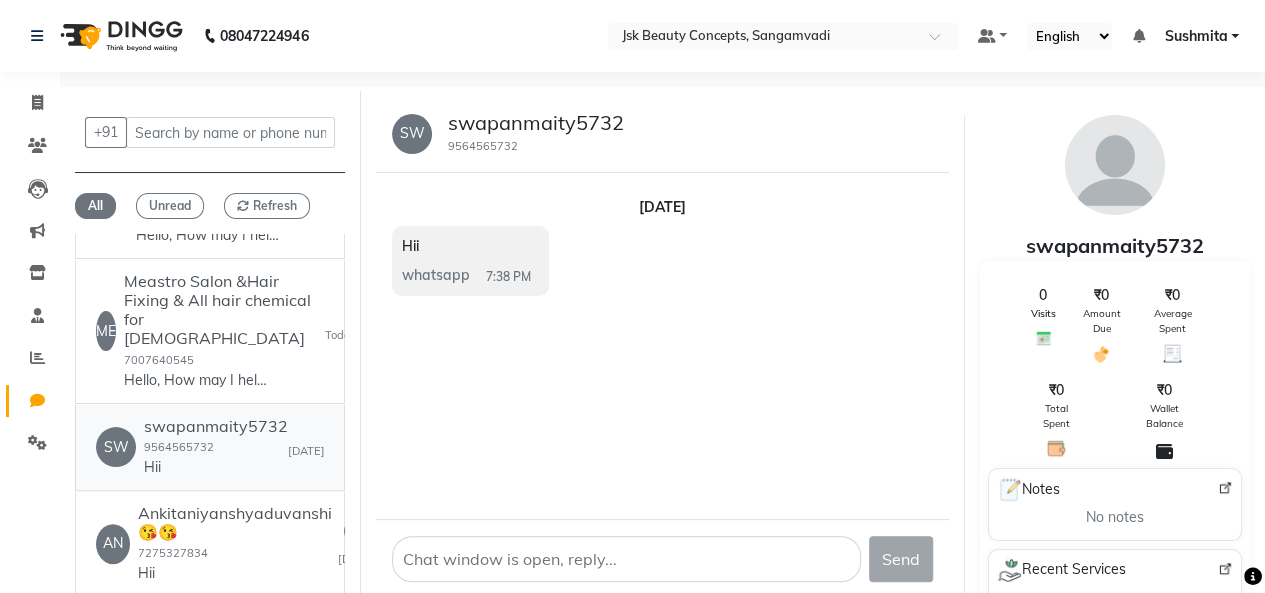 scroll, scrollTop: 0, scrollLeft: 0, axis: both 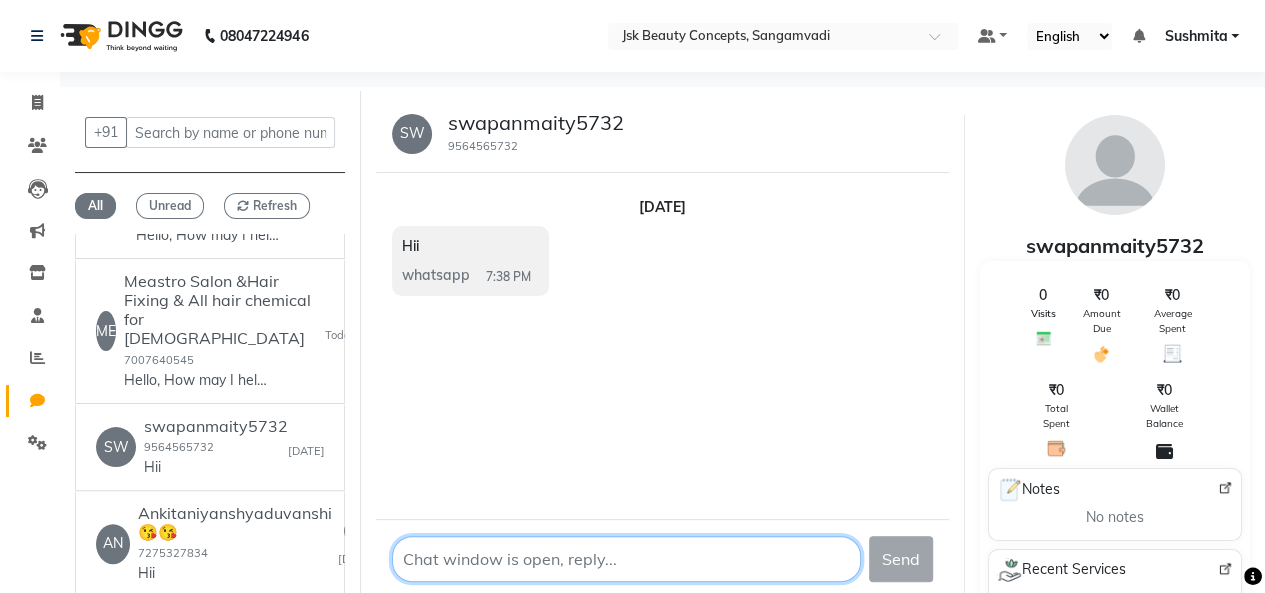 click 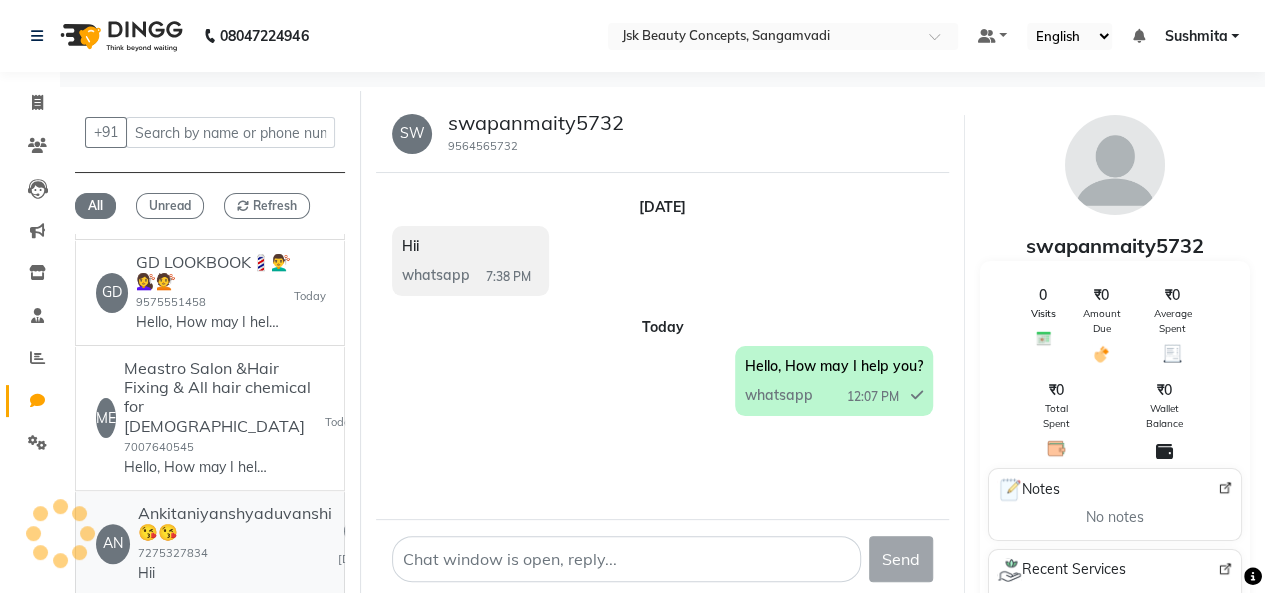 click on "Hii" 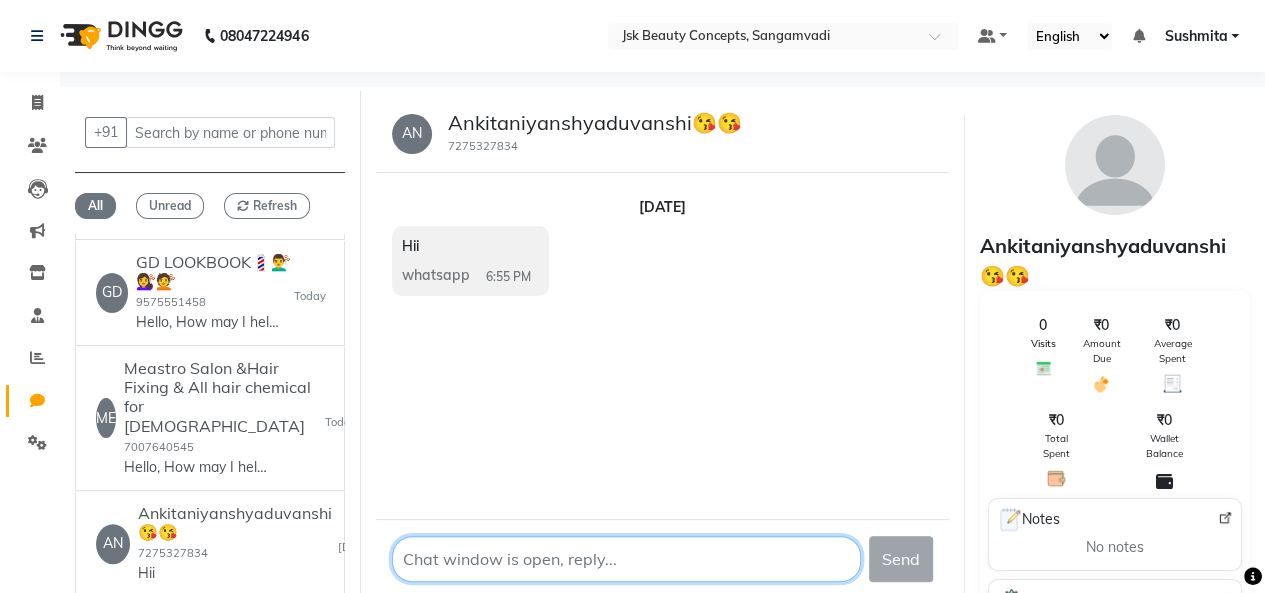 click 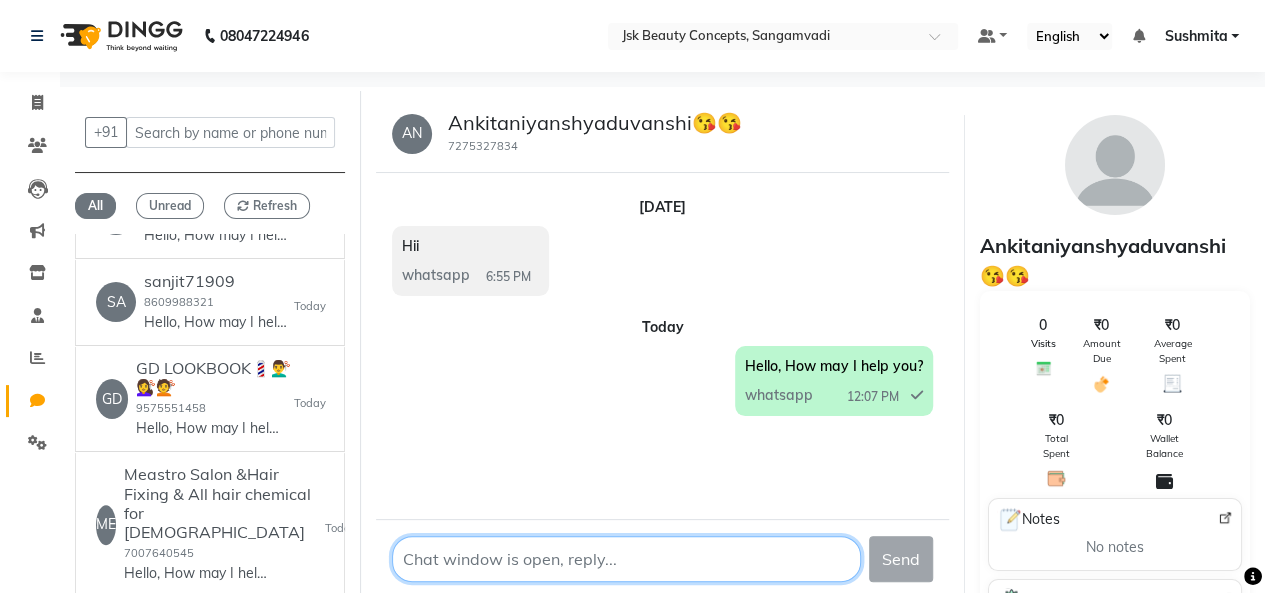 scroll, scrollTop: 521, scrollLeft: 0, axis: vertical 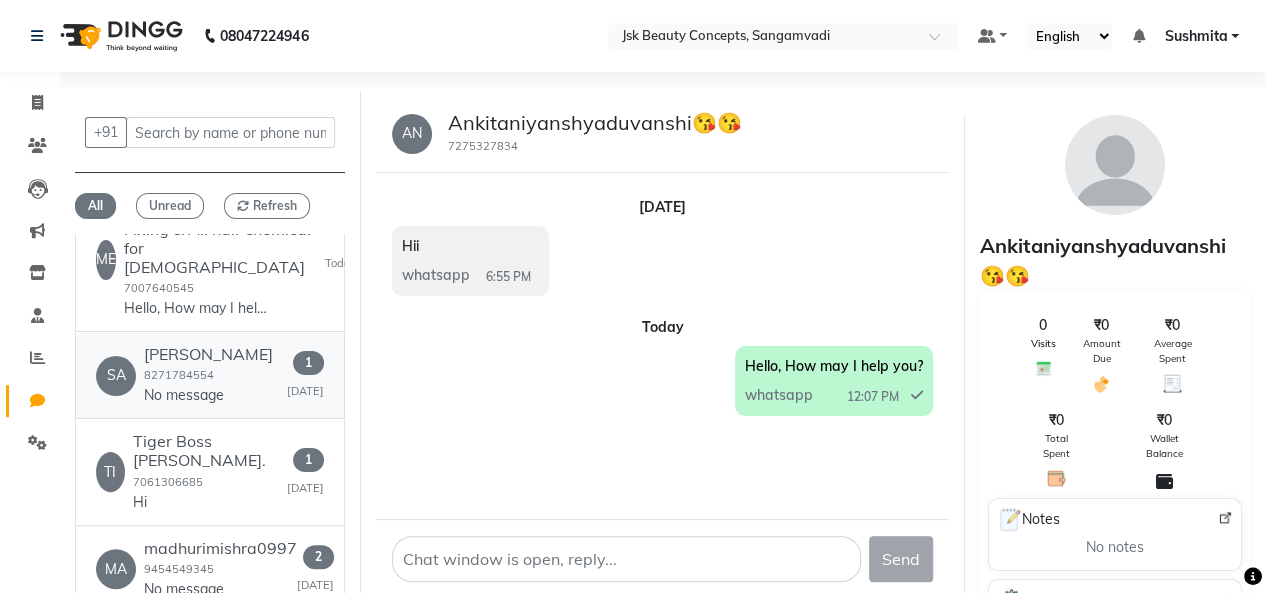 click on "SA   [PERSON_NAME]  8271784554  No message   1   [DATE]" 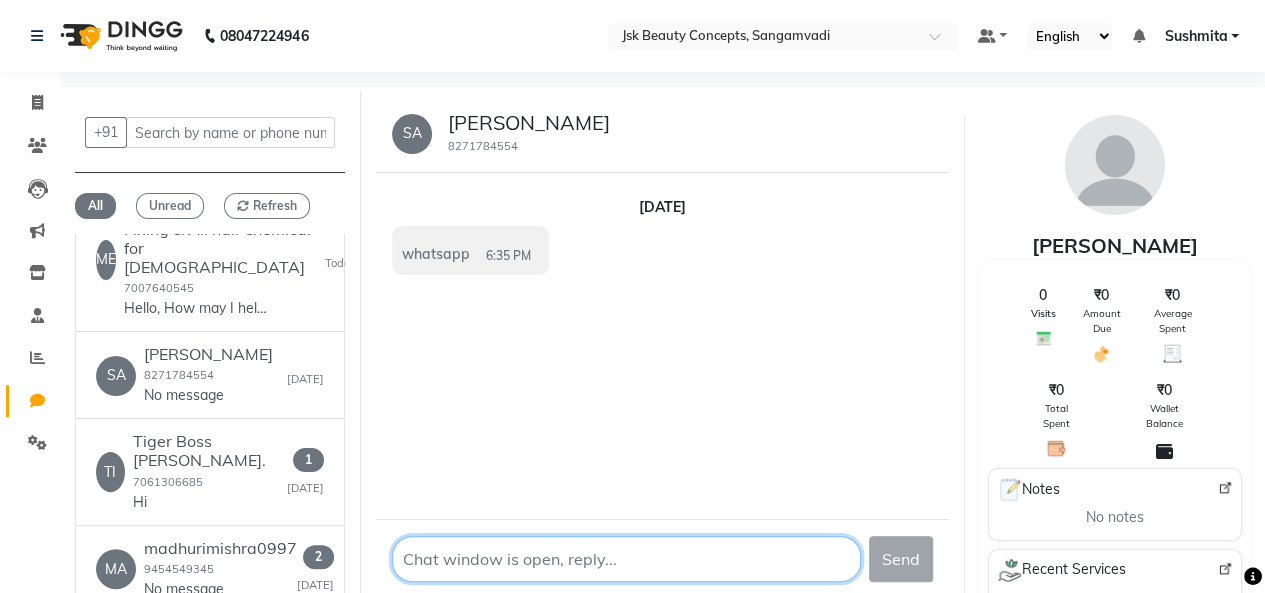 click 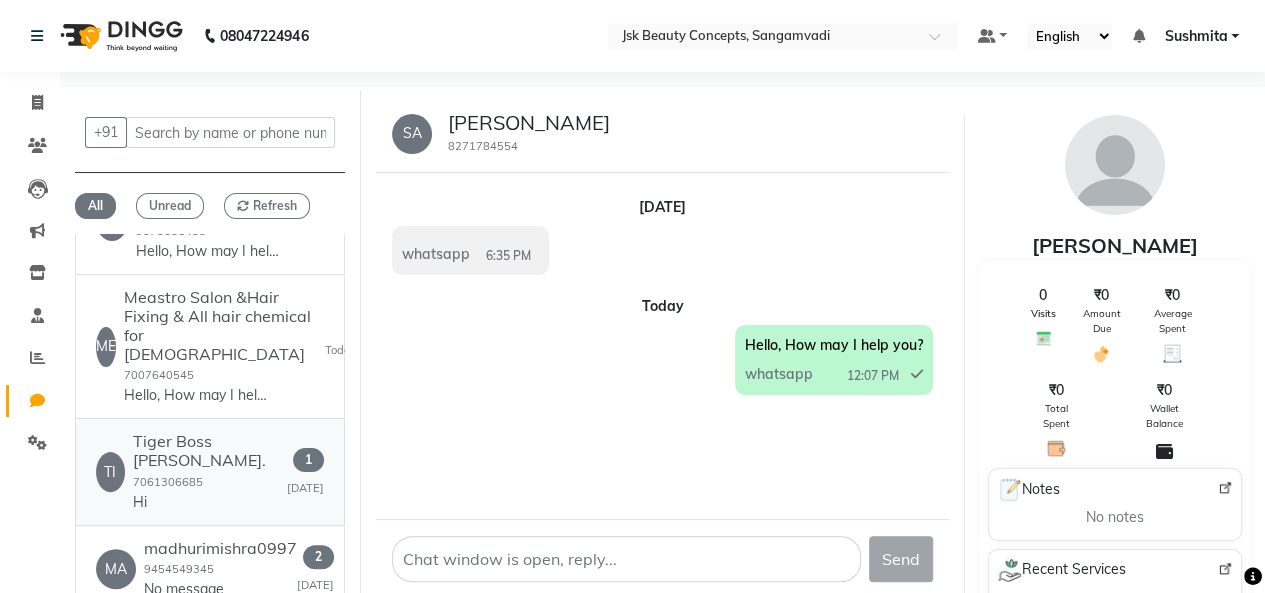 click on "Tiger Boss [PERSON_NAME].  7061306685  Hi" 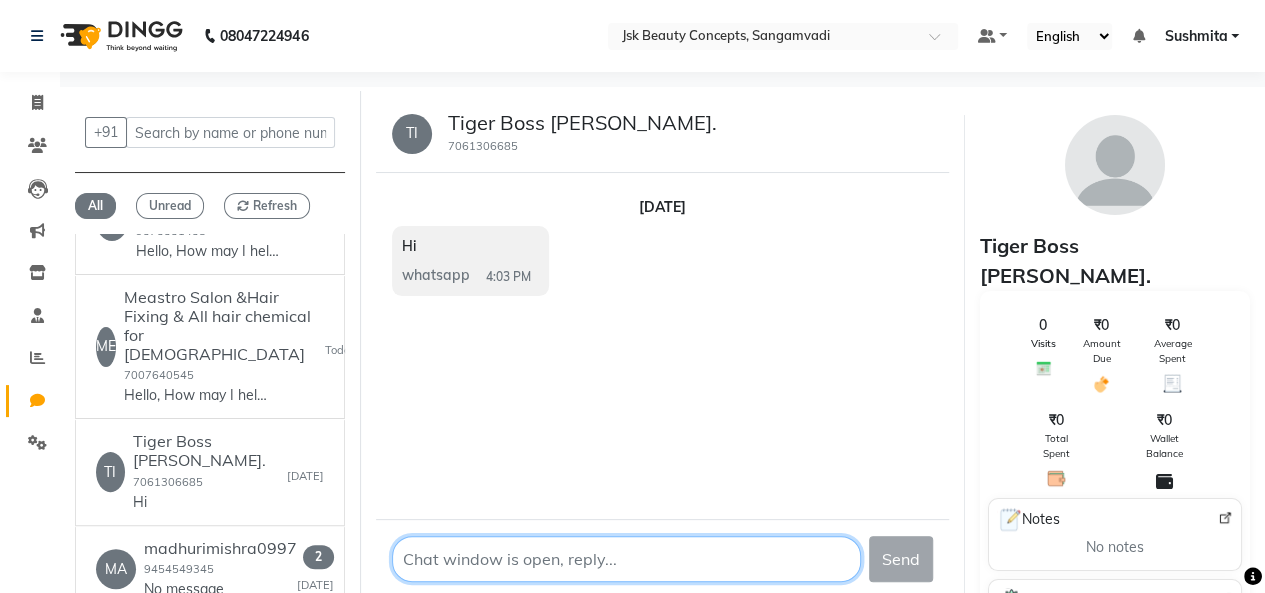 click 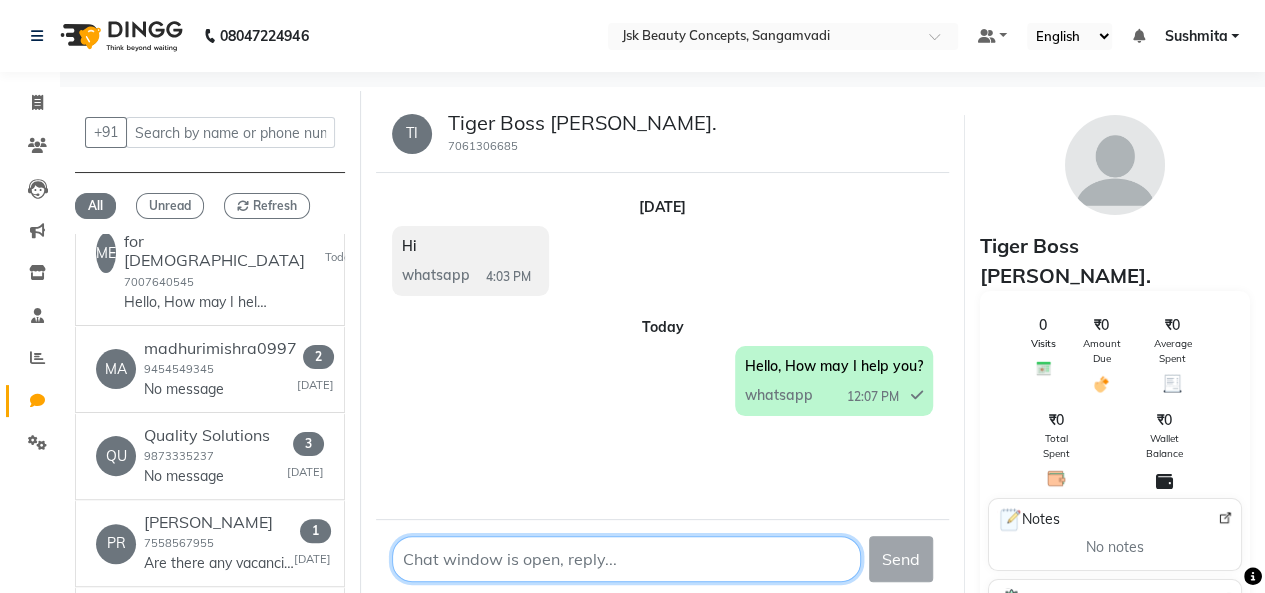 scroll, scrollTop: 731, scrollLeft: 0, axis: vertical 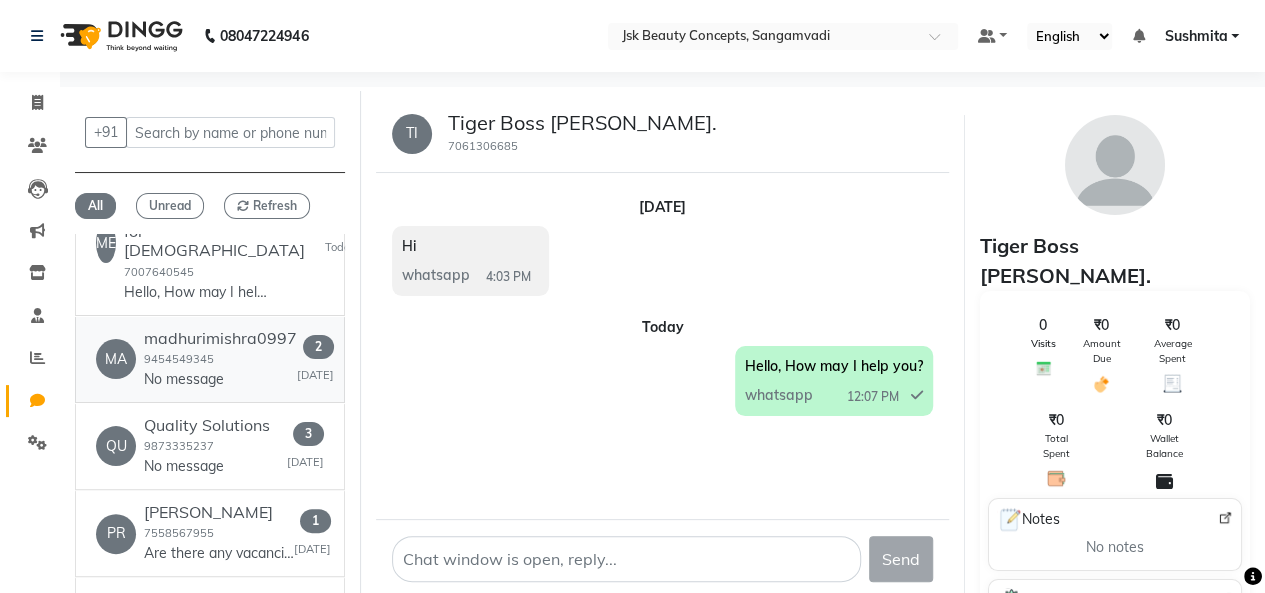 click on "madhurimishra0997  9454549345  No message" 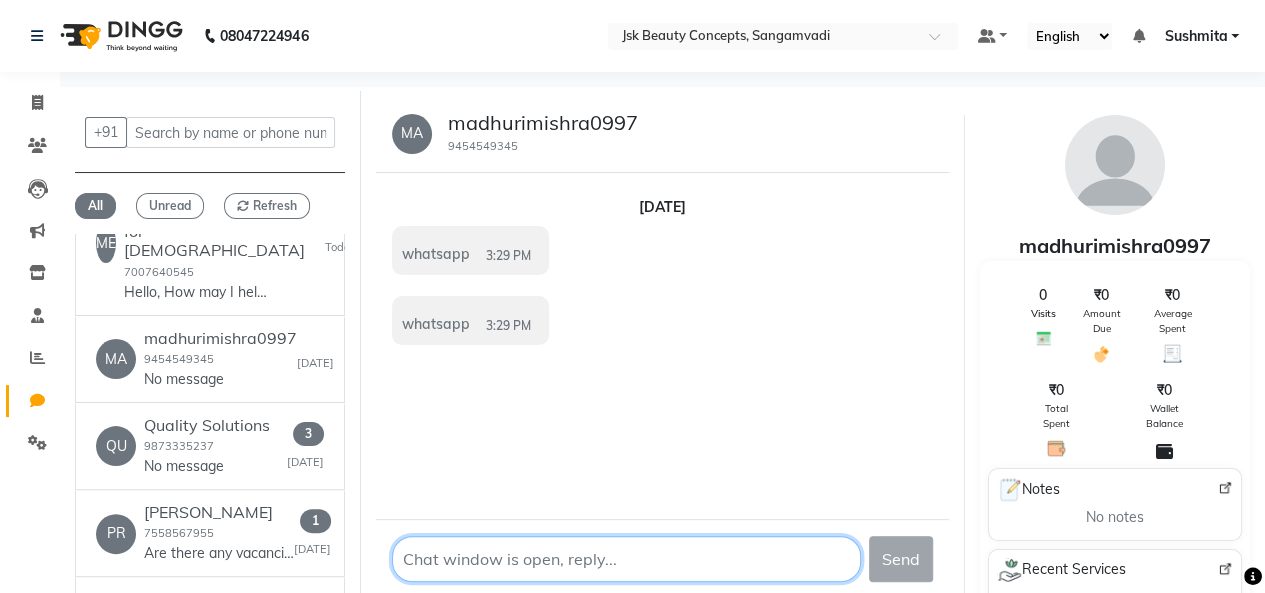 click 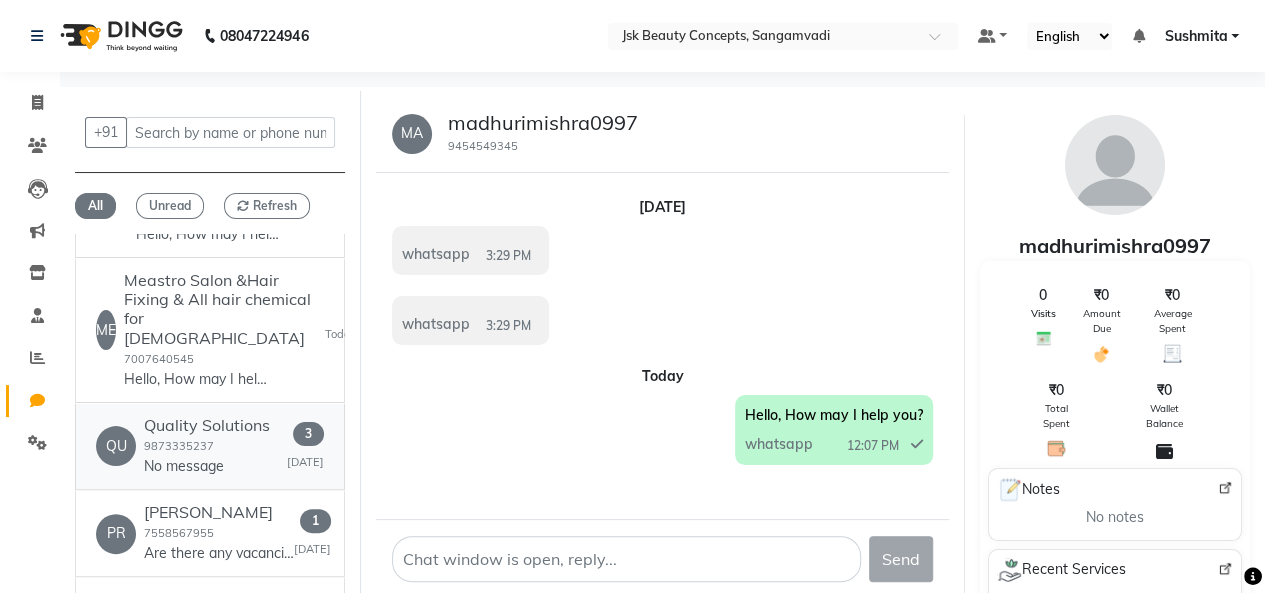 click on "9873335237" 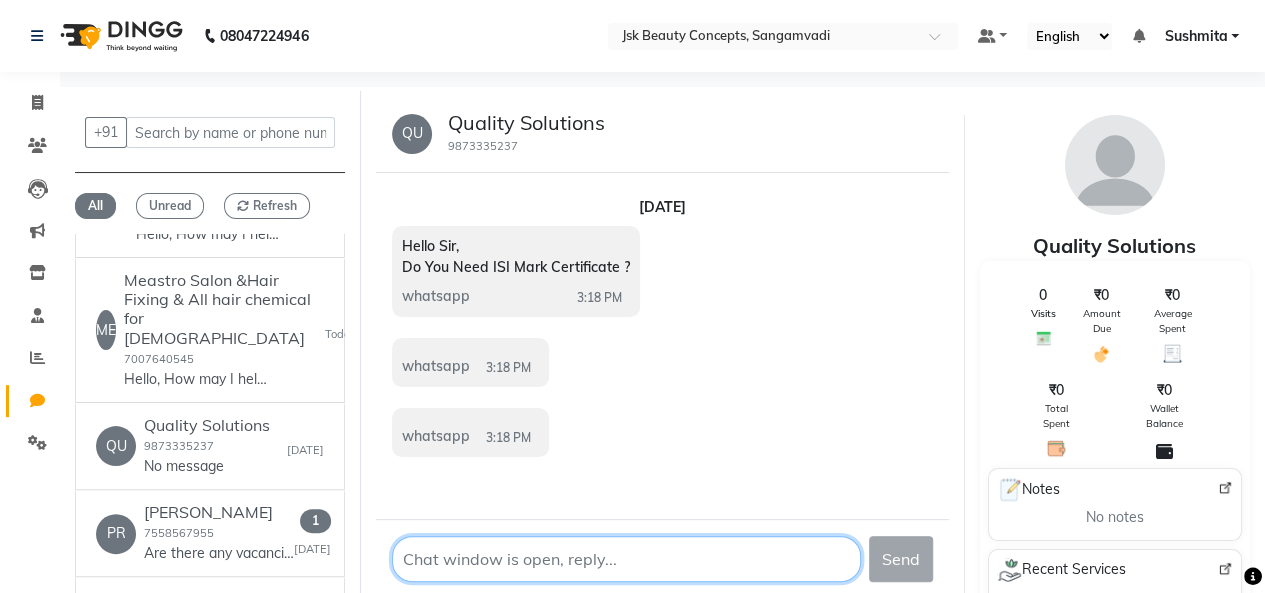 click 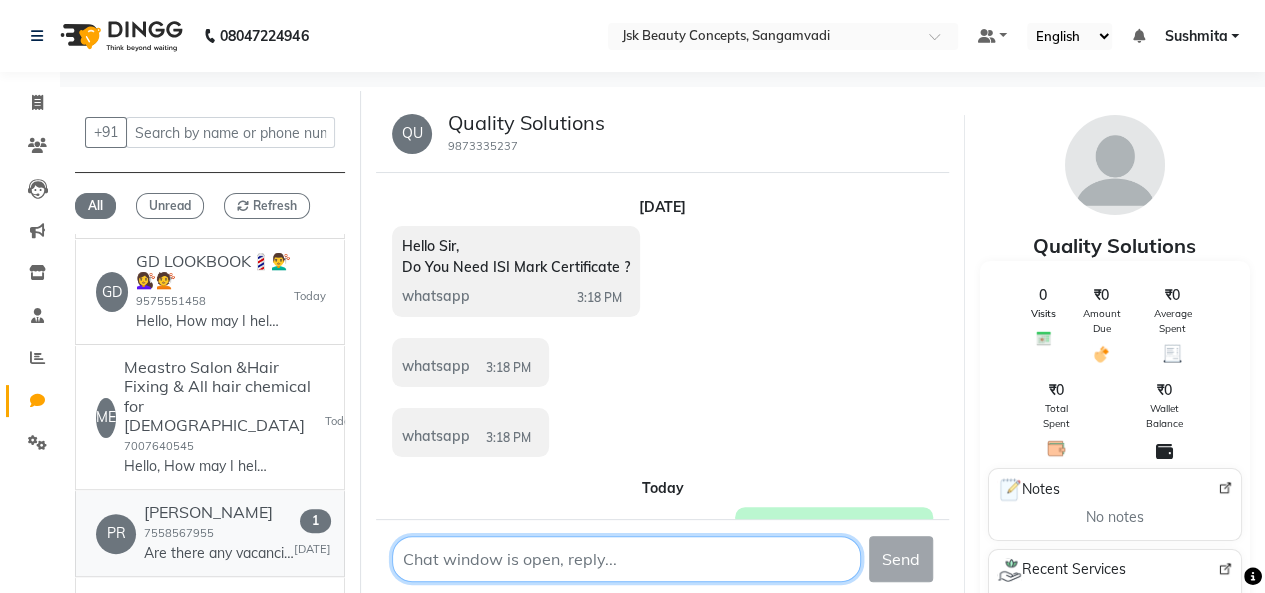 scroll, scrollTop: 61, scrollLeft: 0, axis: vertical 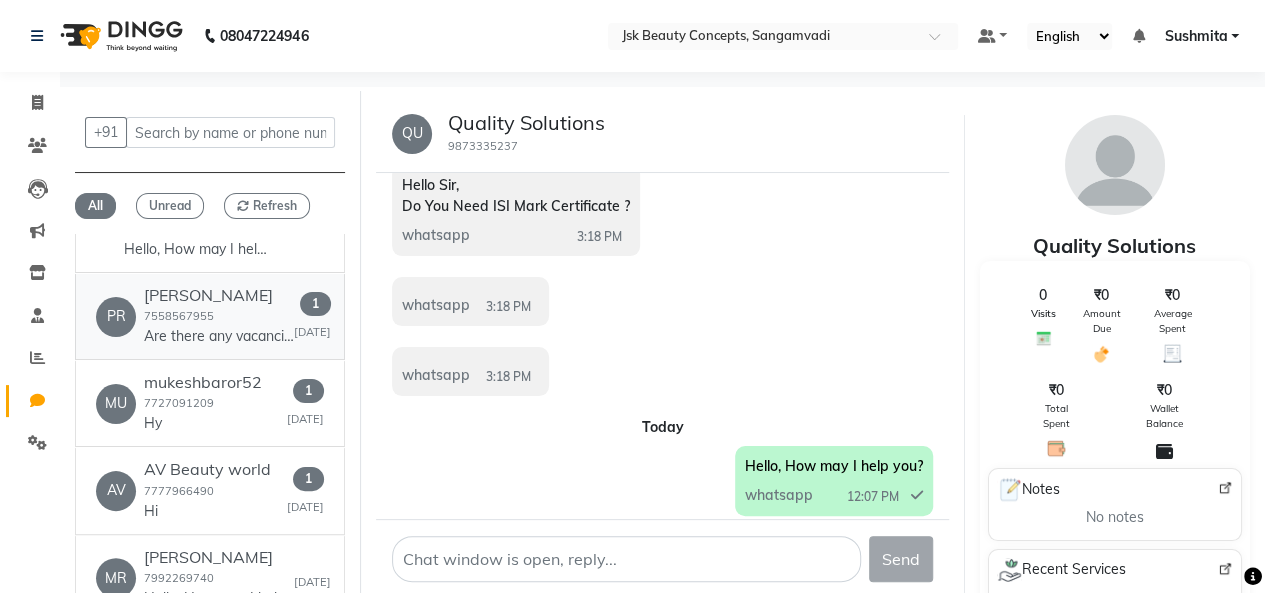 click on "PR   [PERSON_NAME]  7558567955  Are there any vacancies for freshers   1   [DATE]" 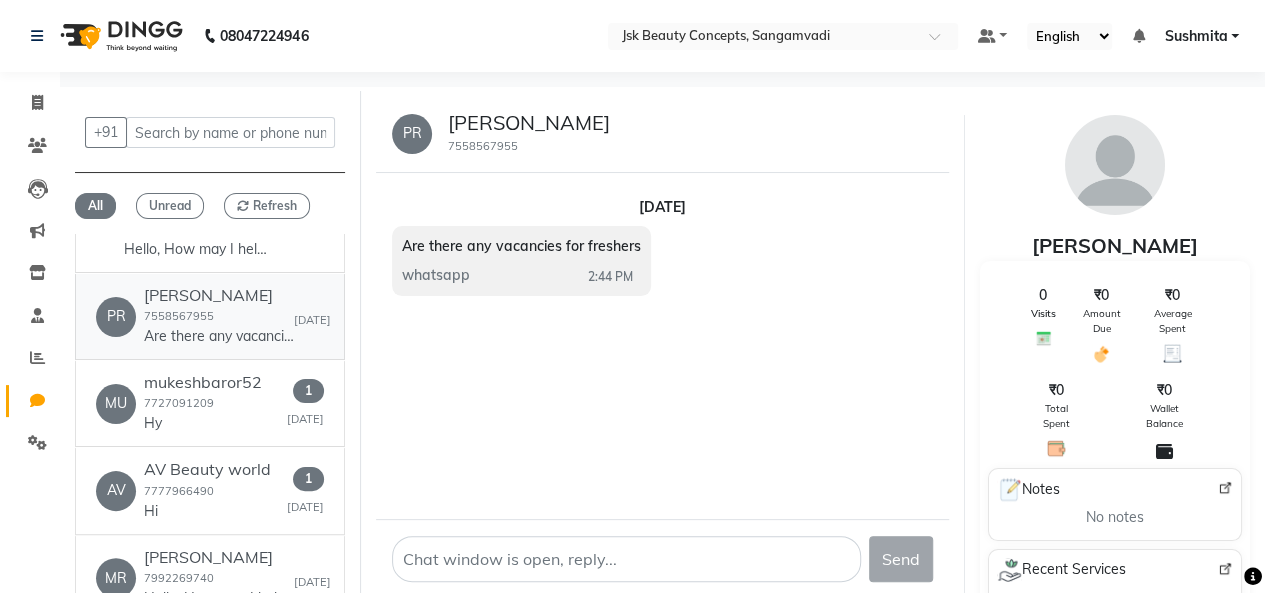 scroll, scrollTop: 0, scrollLeft: 0, axis: both 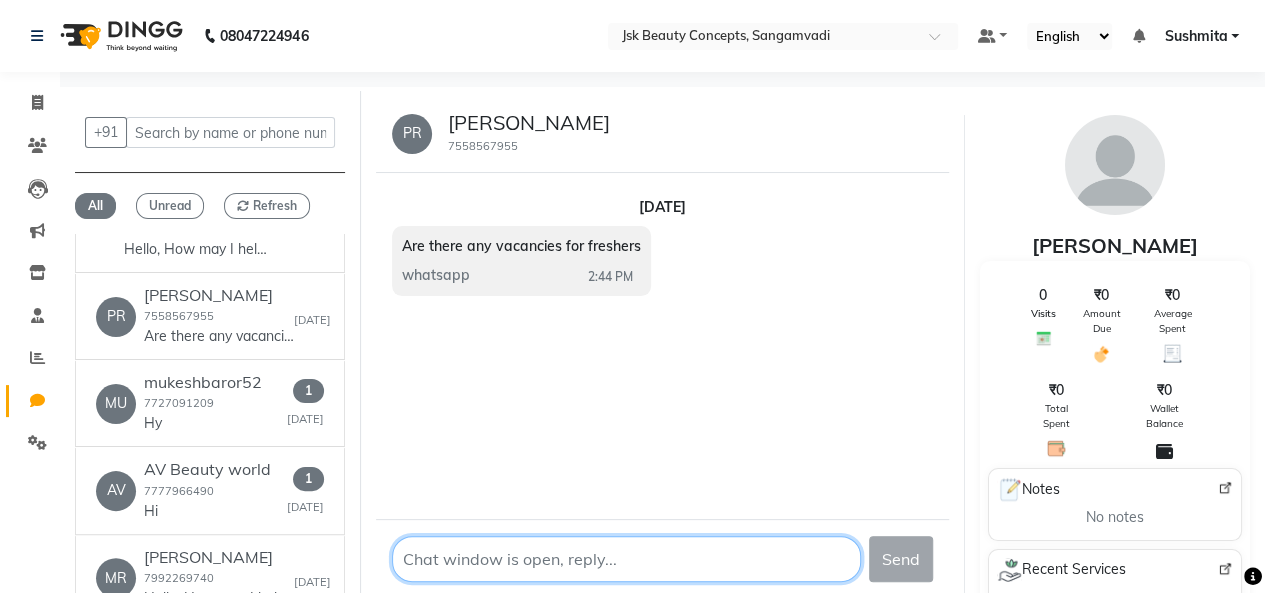 click 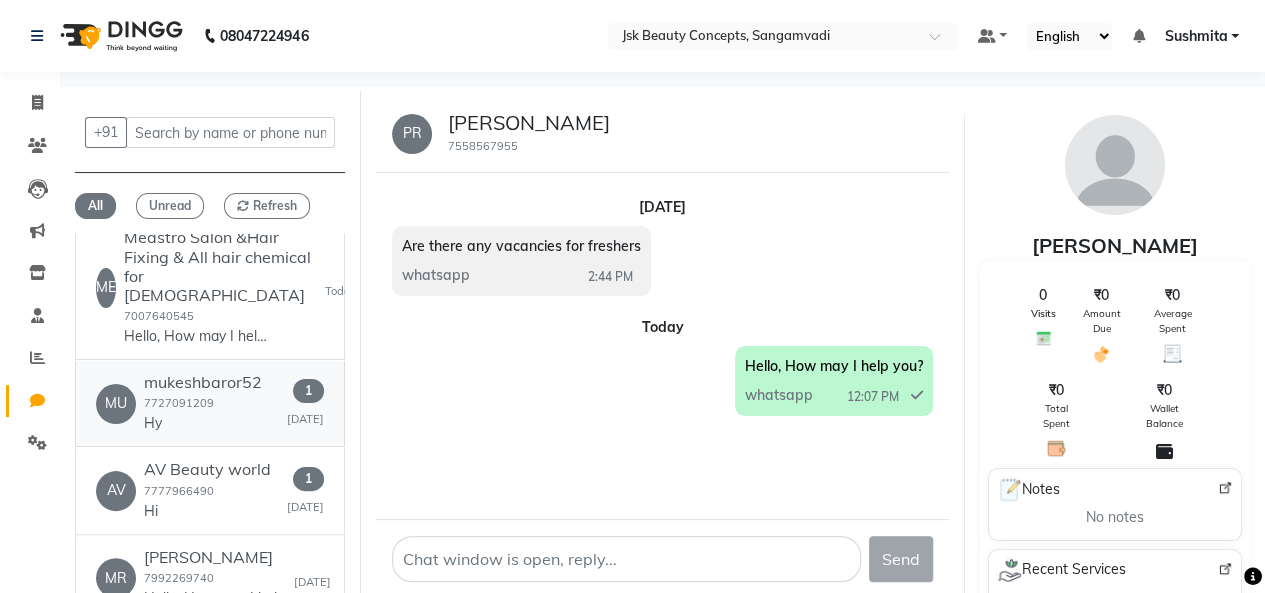 click on "Hy" 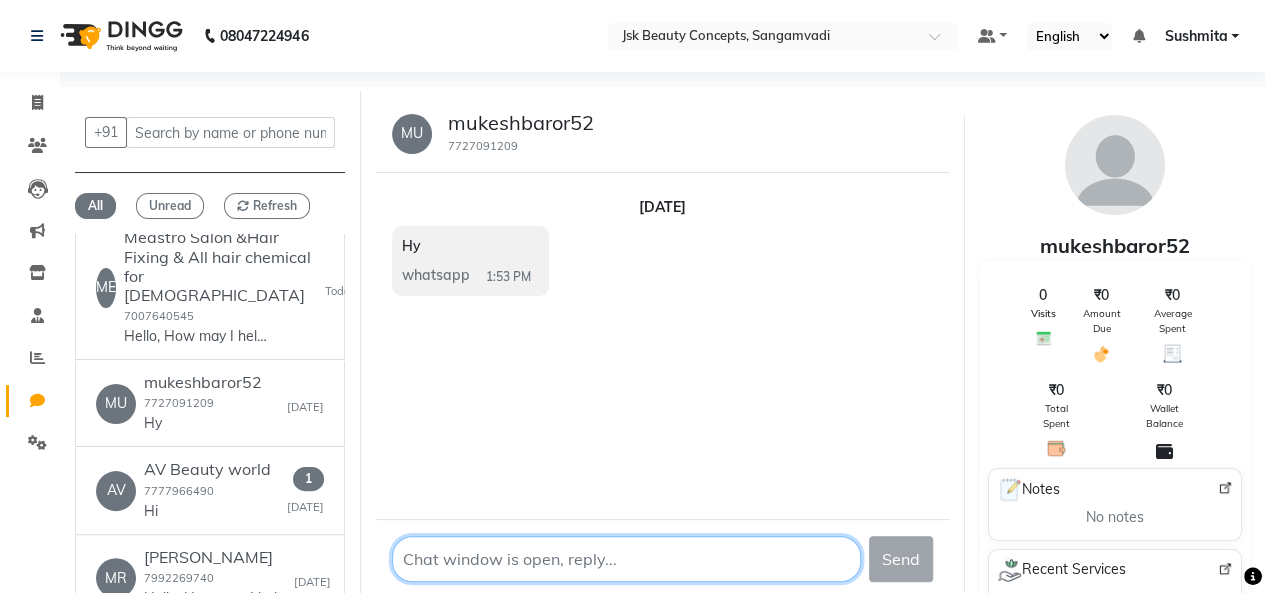 click 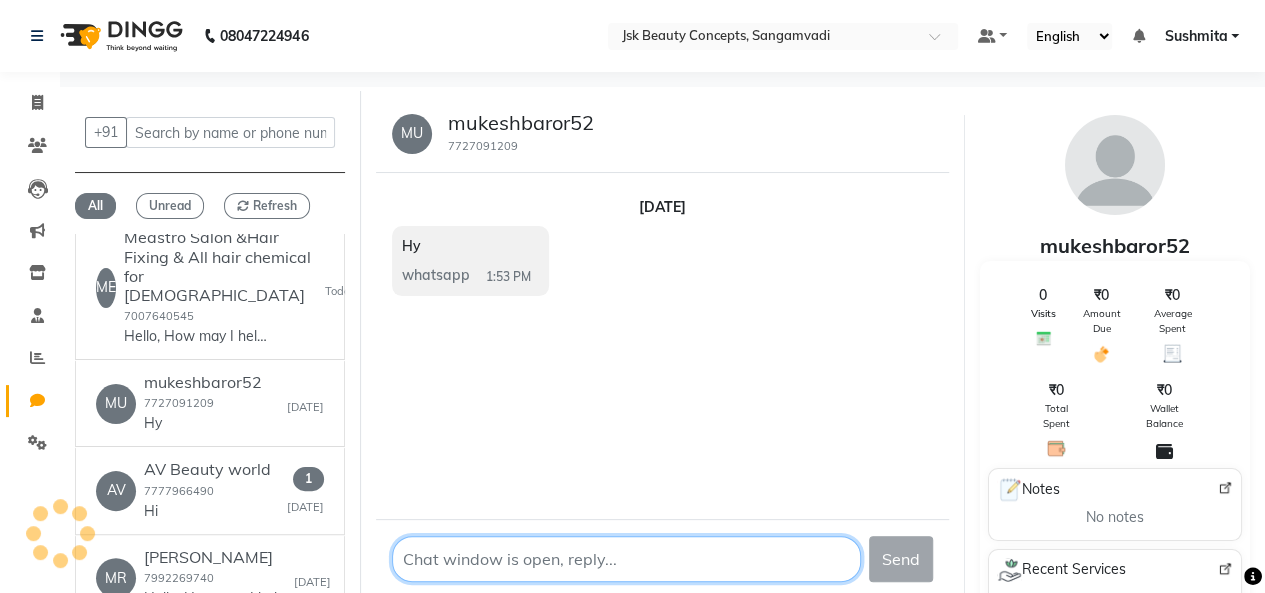 paste on "Hello, How may I help you?" 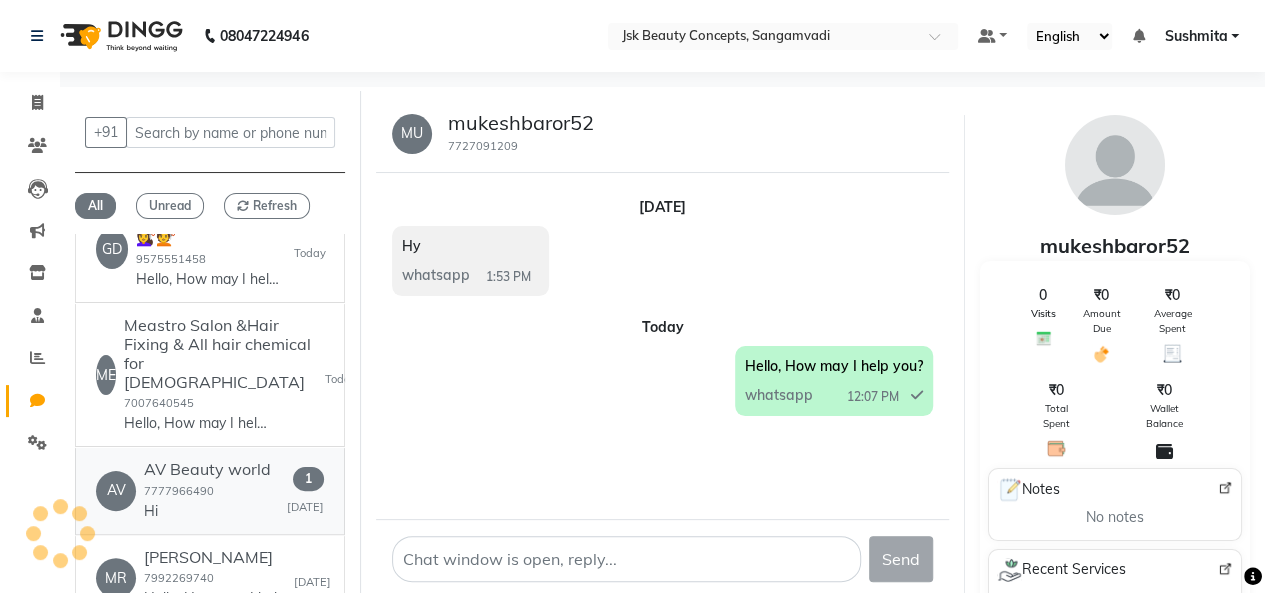 click on "AV Beauty world  7777966490  Hi" 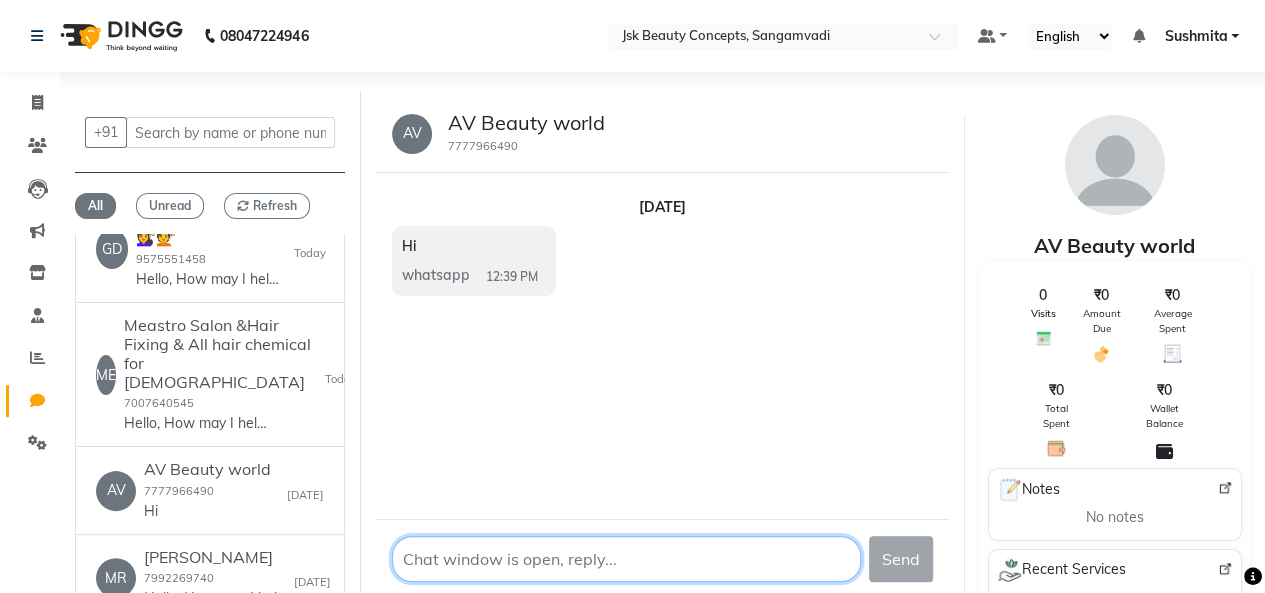 click 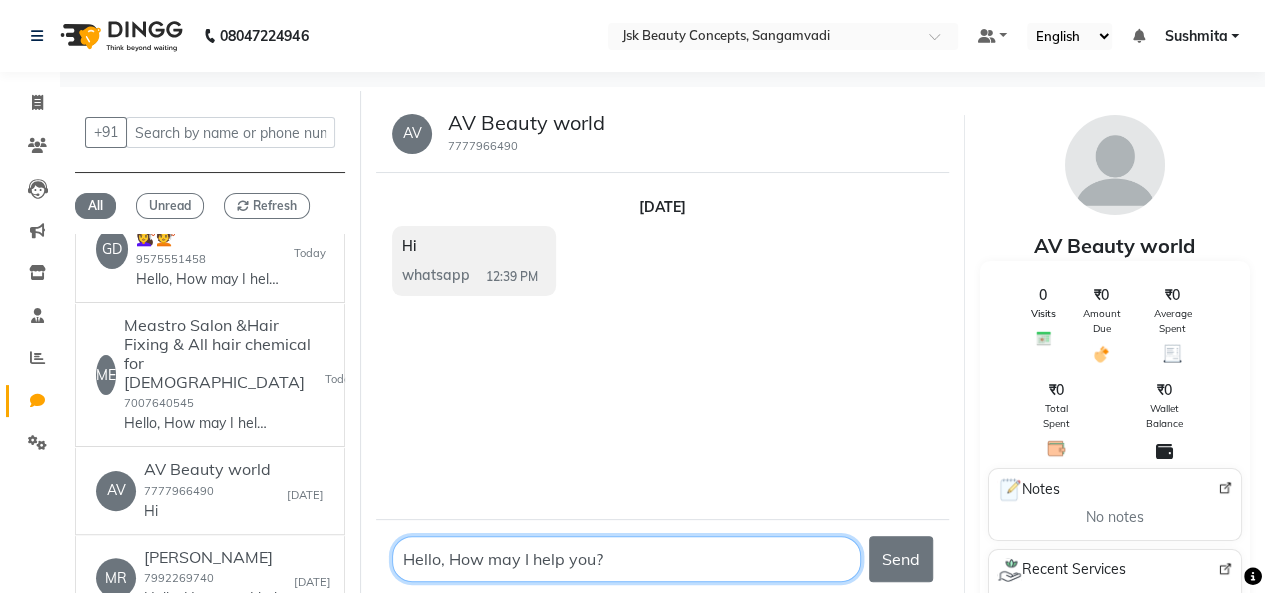 type 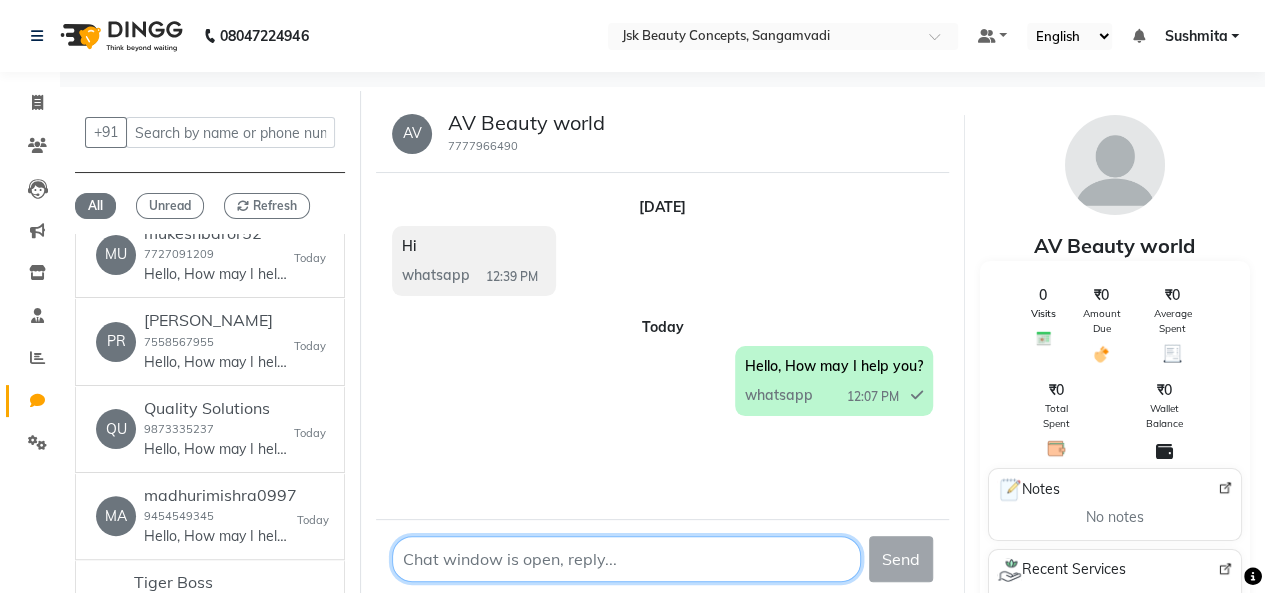 scroll, scrollTop: 0, scrollLeft: 0, axis: both 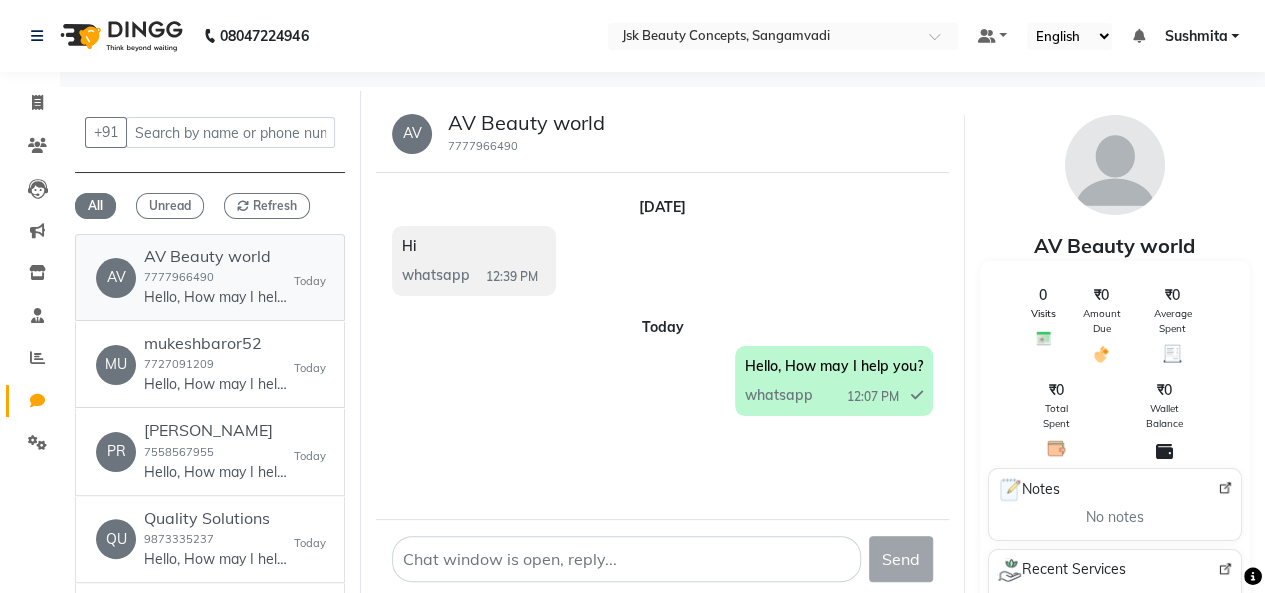 click on "AV Beauty world  7777966490  Hello, How may I help you?" 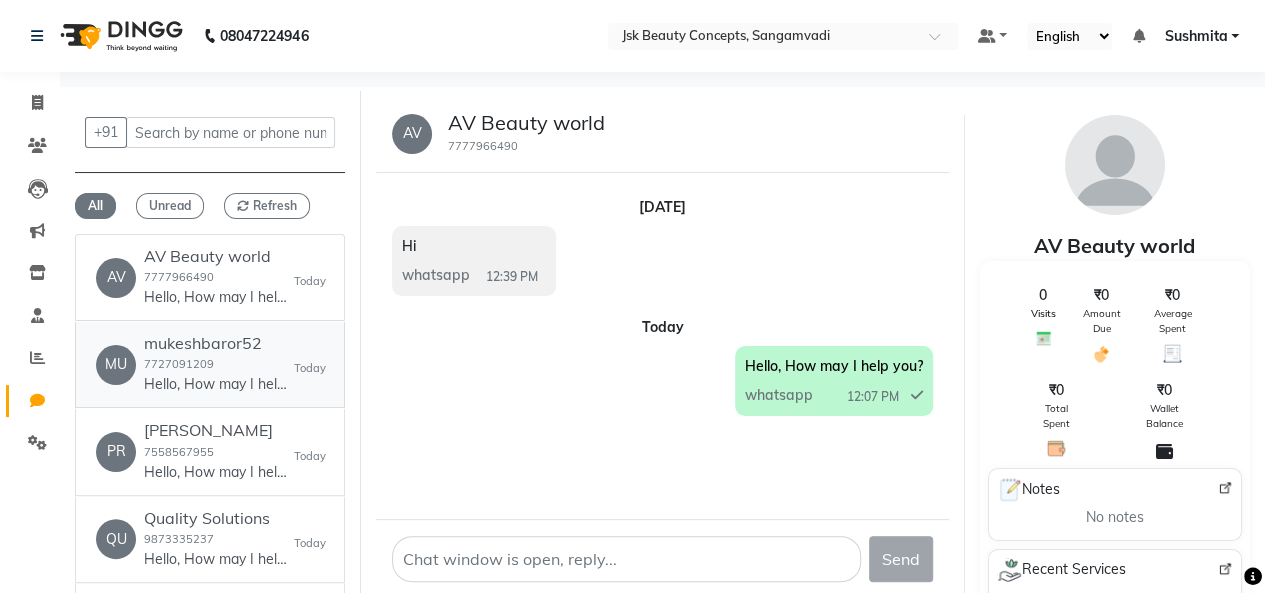 click on "7727091209" 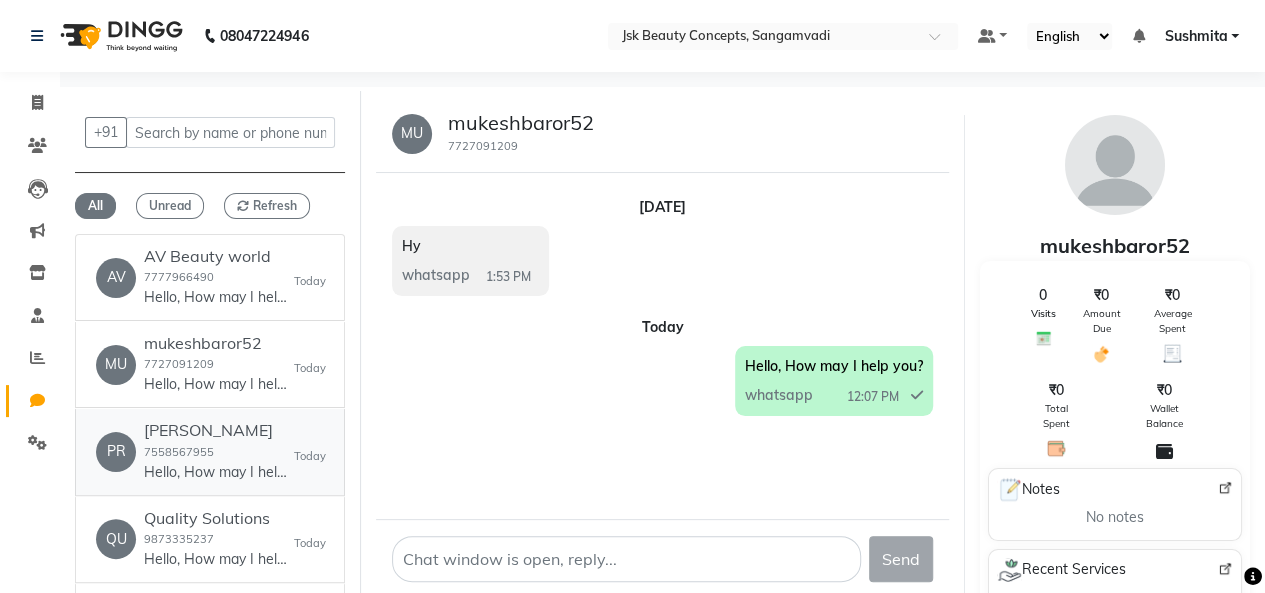 click on "Hello, How may I help you?" 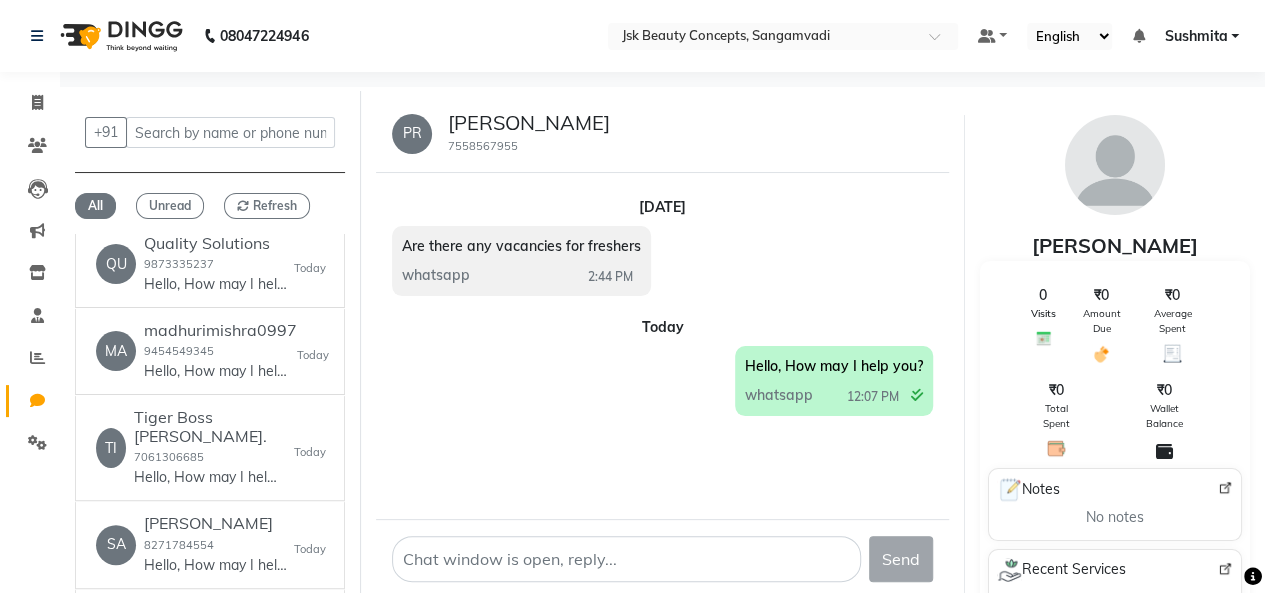 scroll, scrollTop: 295, scrollLeft: 0, axis: vertical 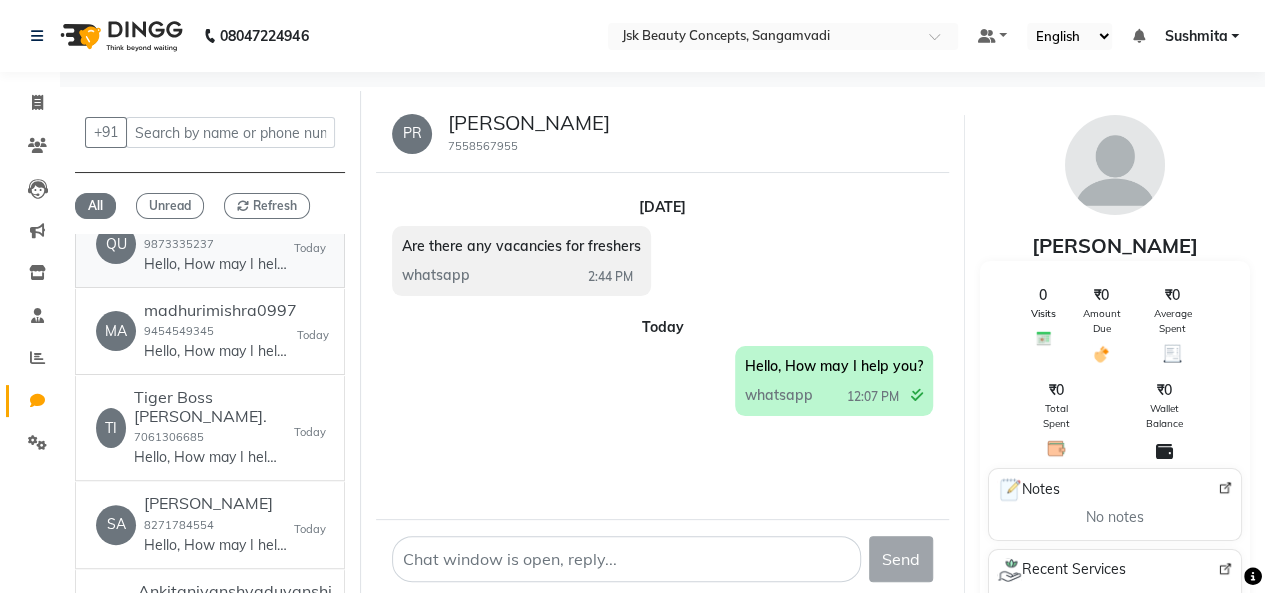 click on "Hello, How may I help you?" 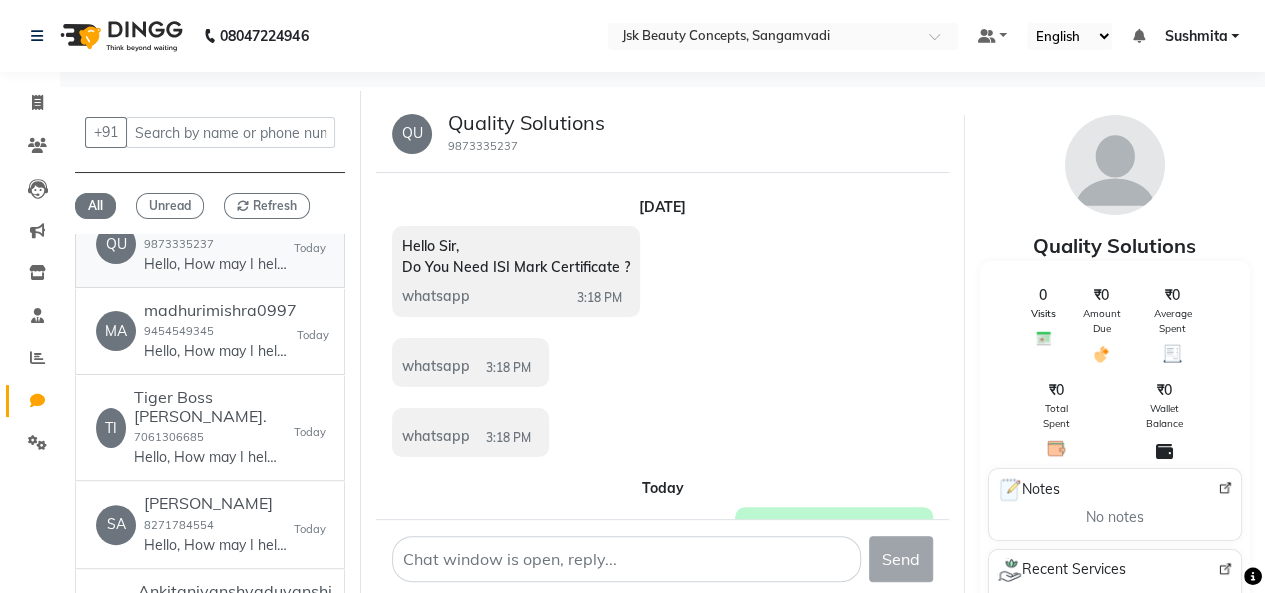 scroll, scrollTop: 61, scrollLeft: 0, axis: vertical 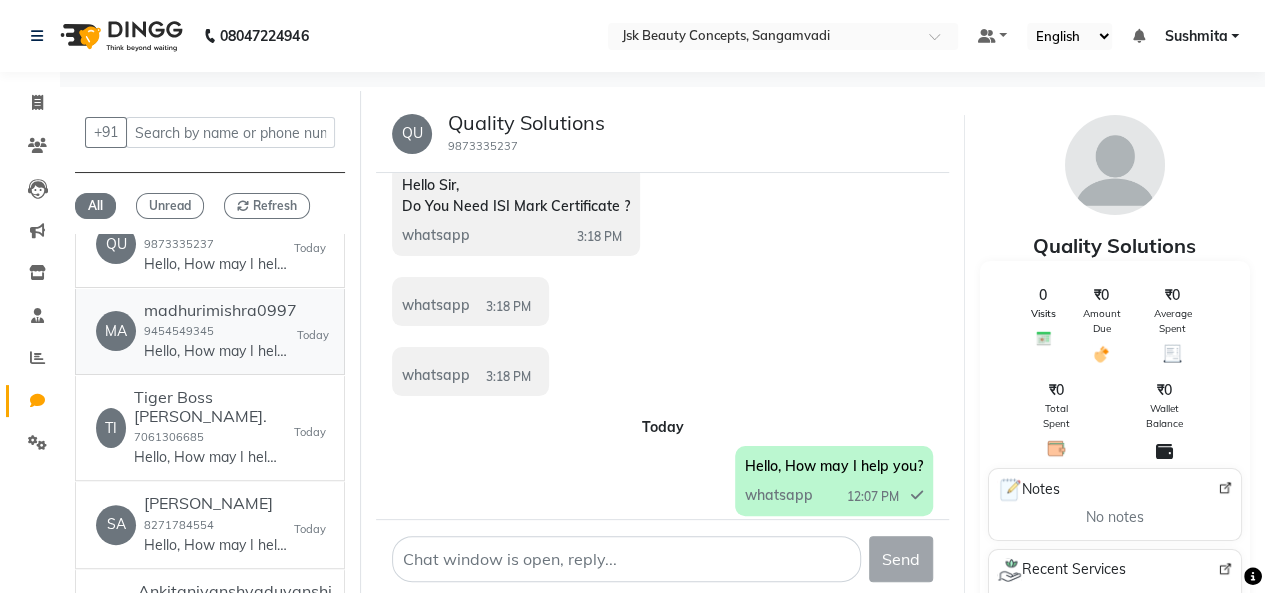 click on "9454549345" 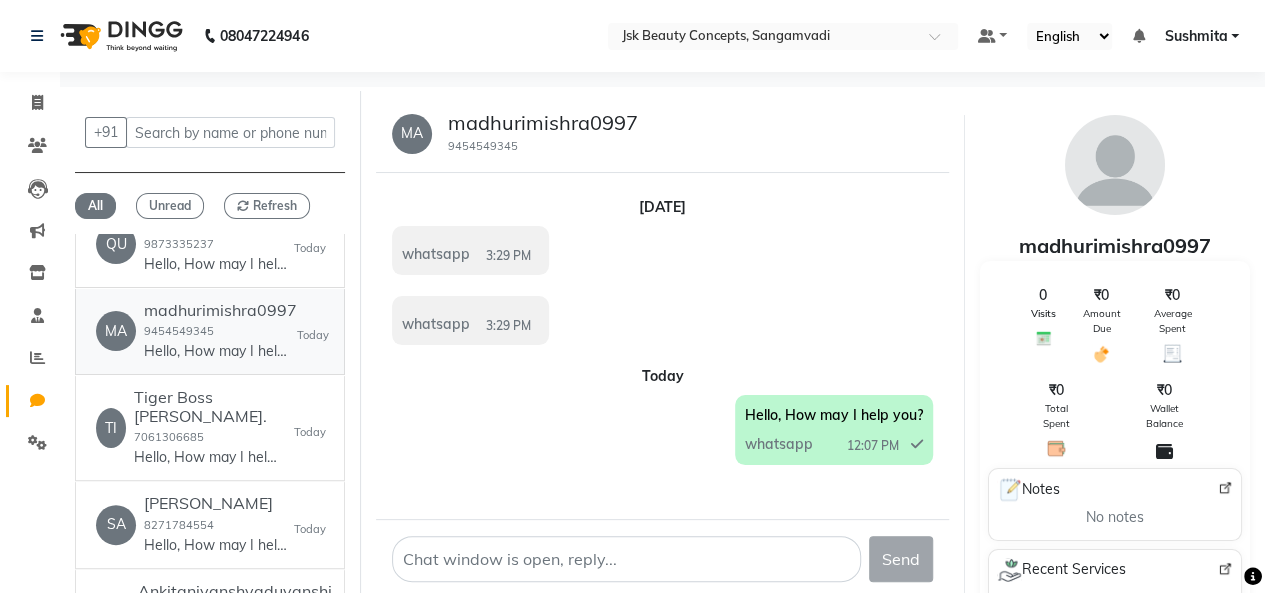 scroll, scrollTop: 0, scrollLeft: 0, axis: both 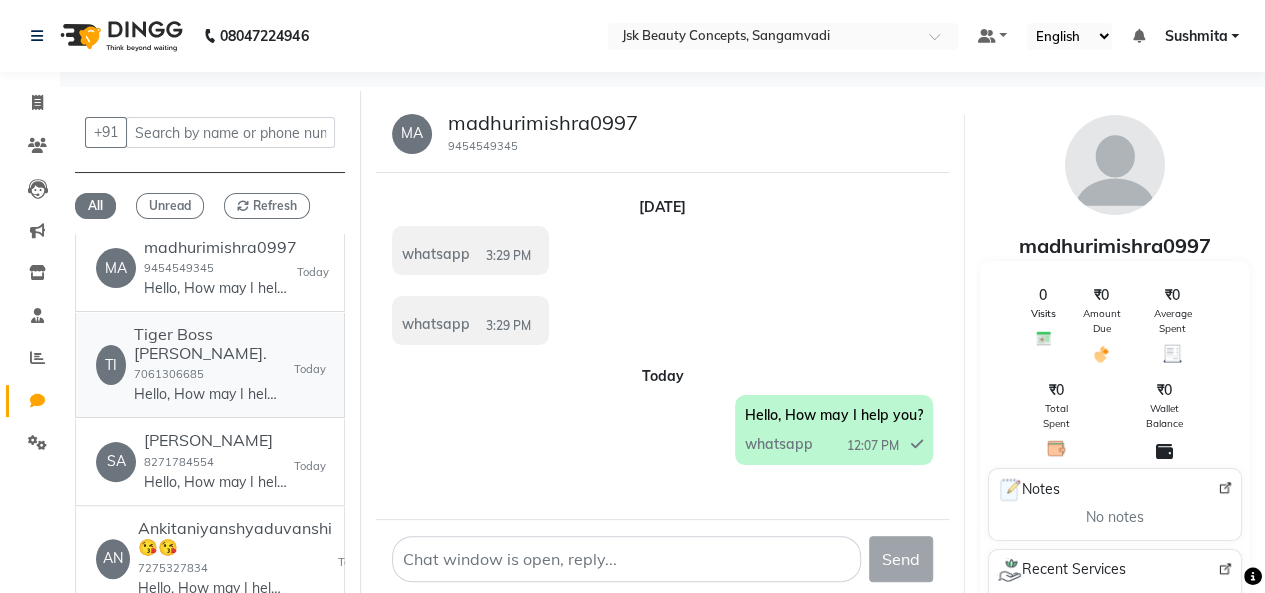 click on "Tiger Boss [PERSON_NAME]." 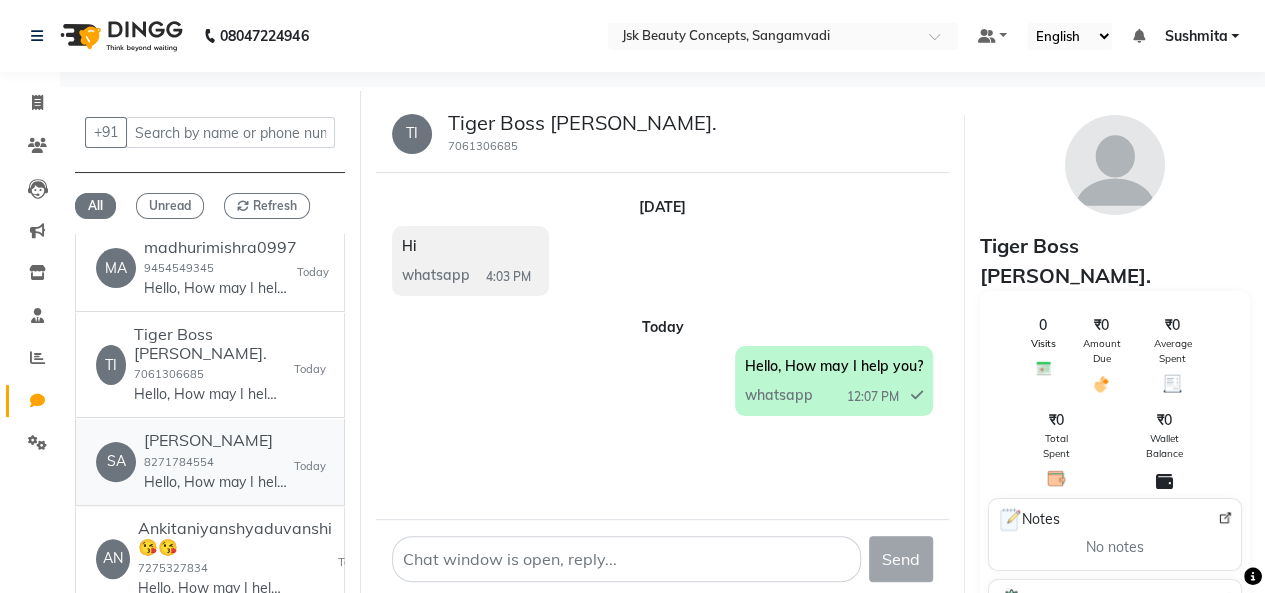 click on "8271784554" 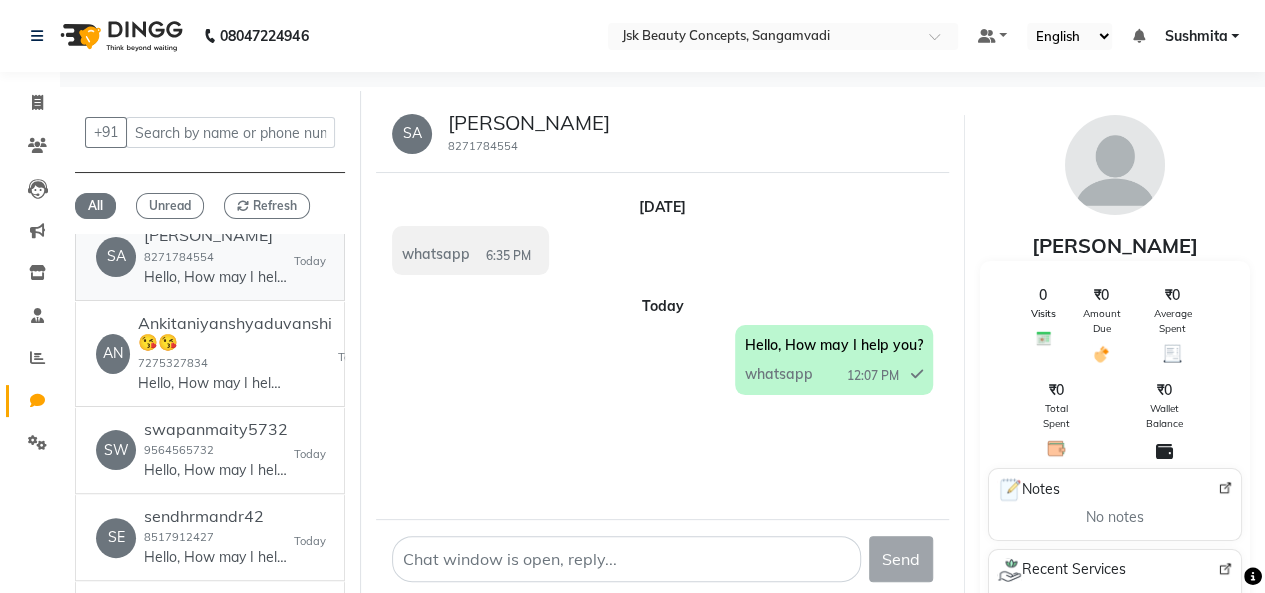 scroll, scrollTop: 568, scrollLeft: 0, axis: vertical 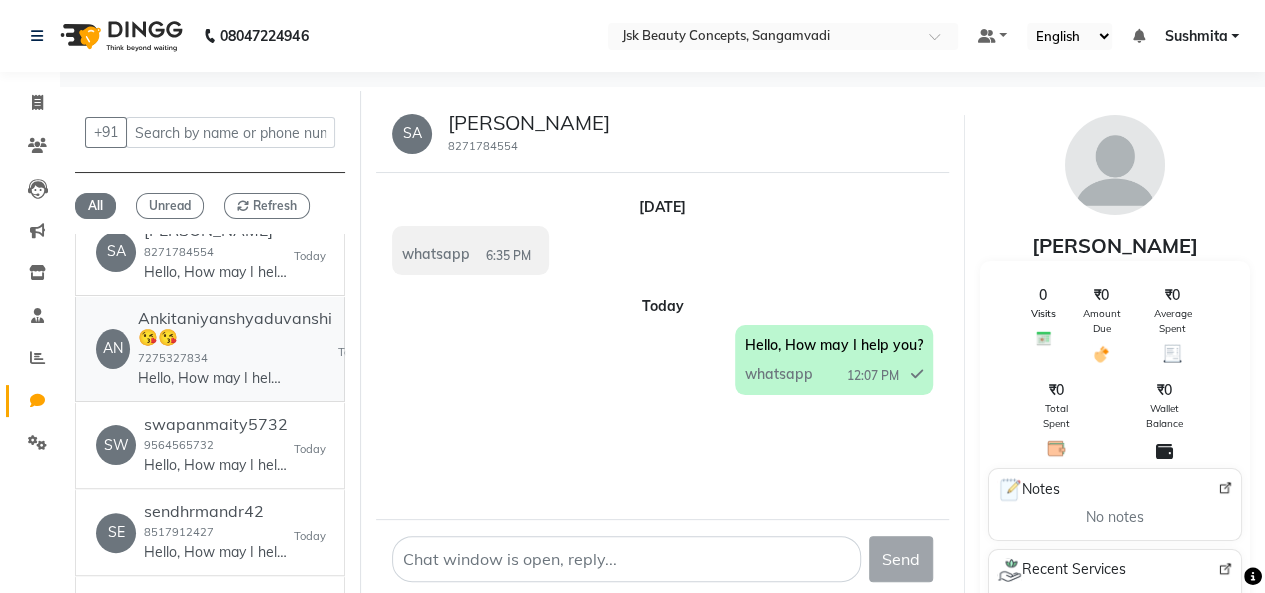 click on "Ankitaniyanshyaduvanshi😘😘" 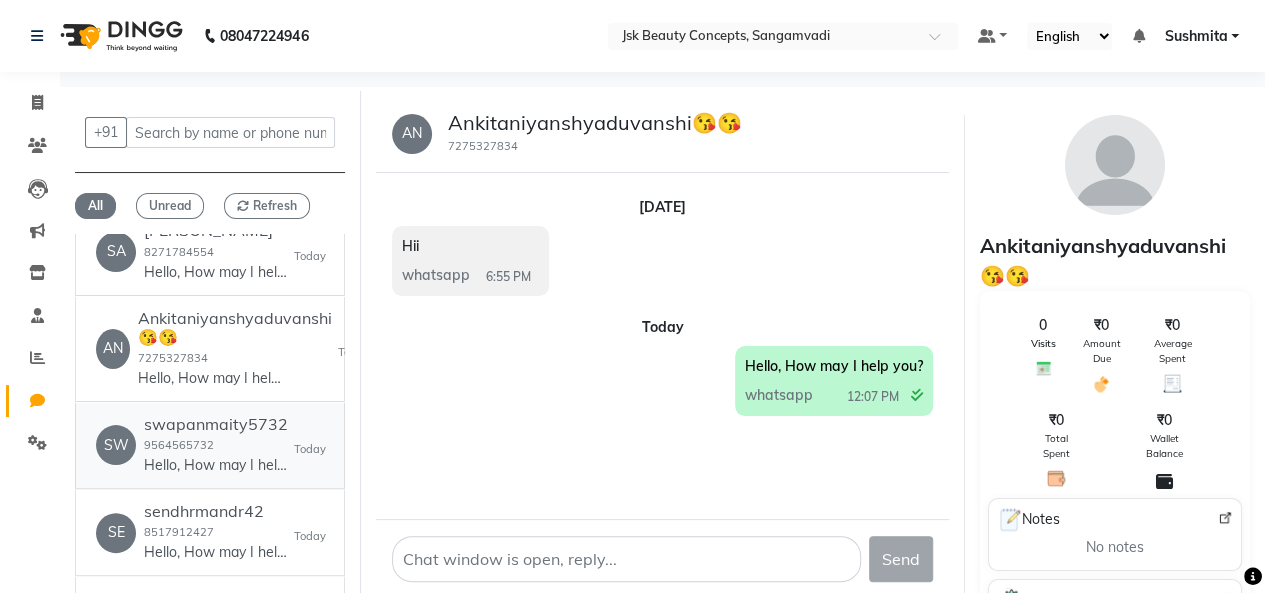 click on "SW   swapanmaity5732  9564565732  Hello, How may I help you?   [DATE]" 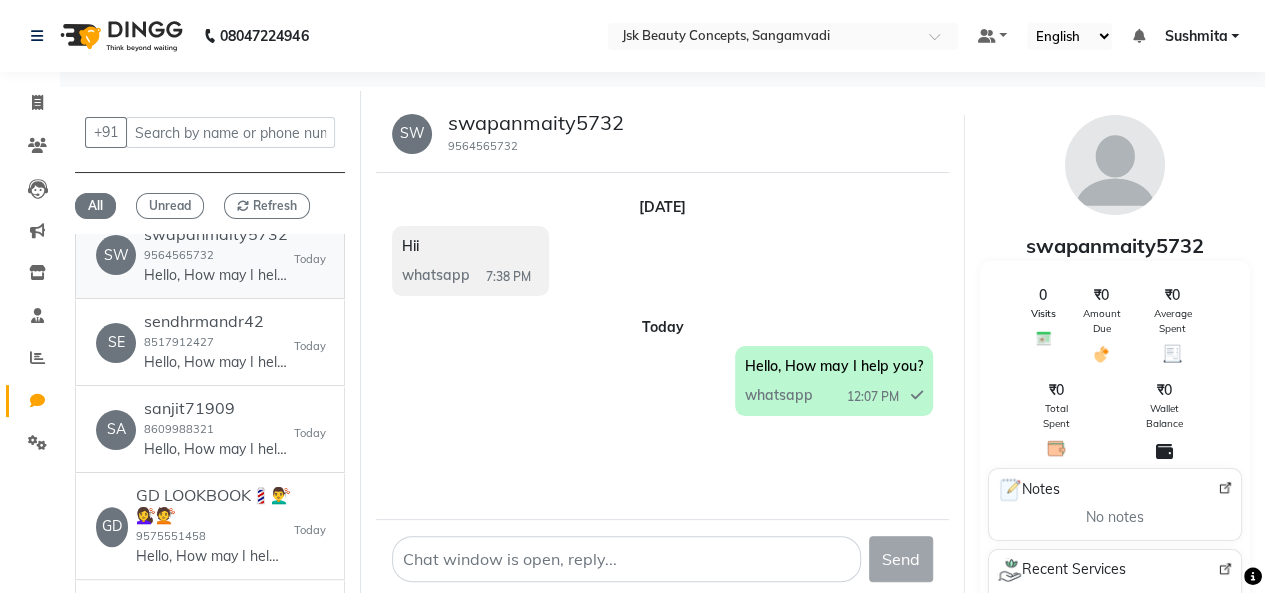 scroll, scrollTop: 762, scrollLeft: 0, axis: vertical 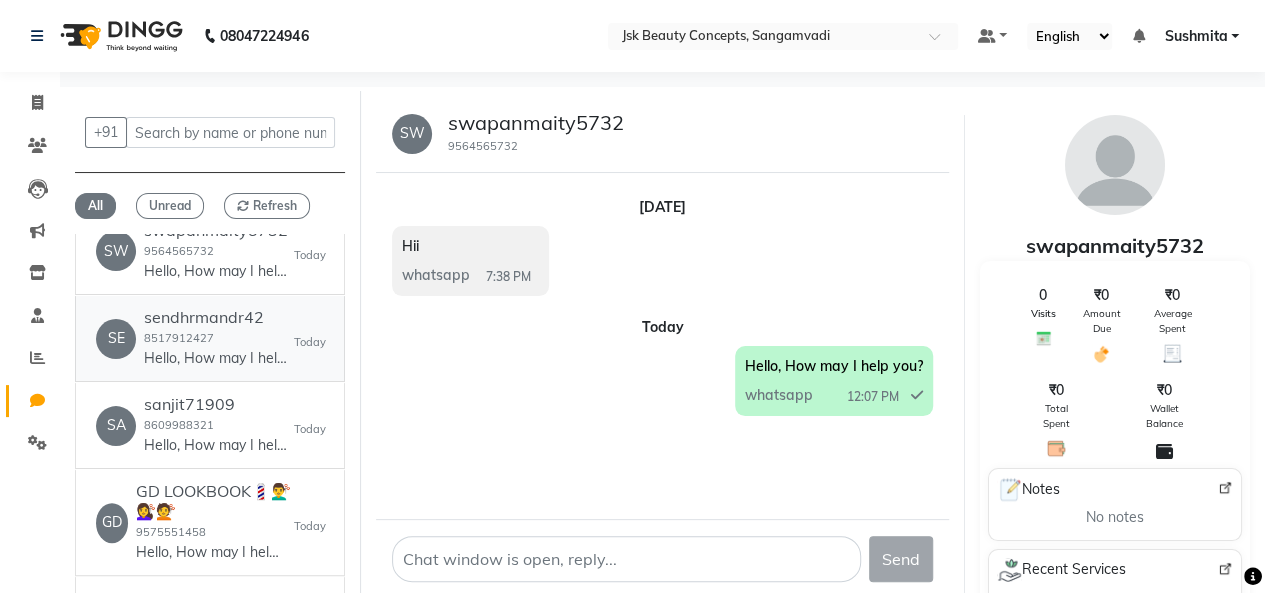 click on "Hello, How may I help you?" 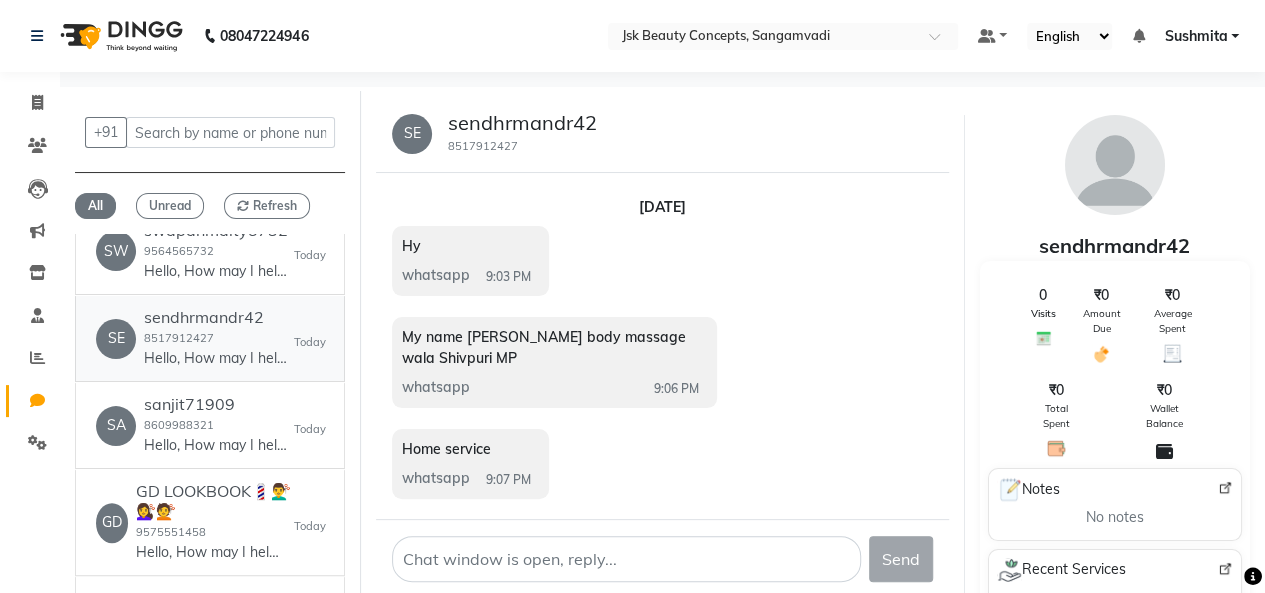 scroll, scrollTop: 103, scrollLeft: 0, axis: vertical 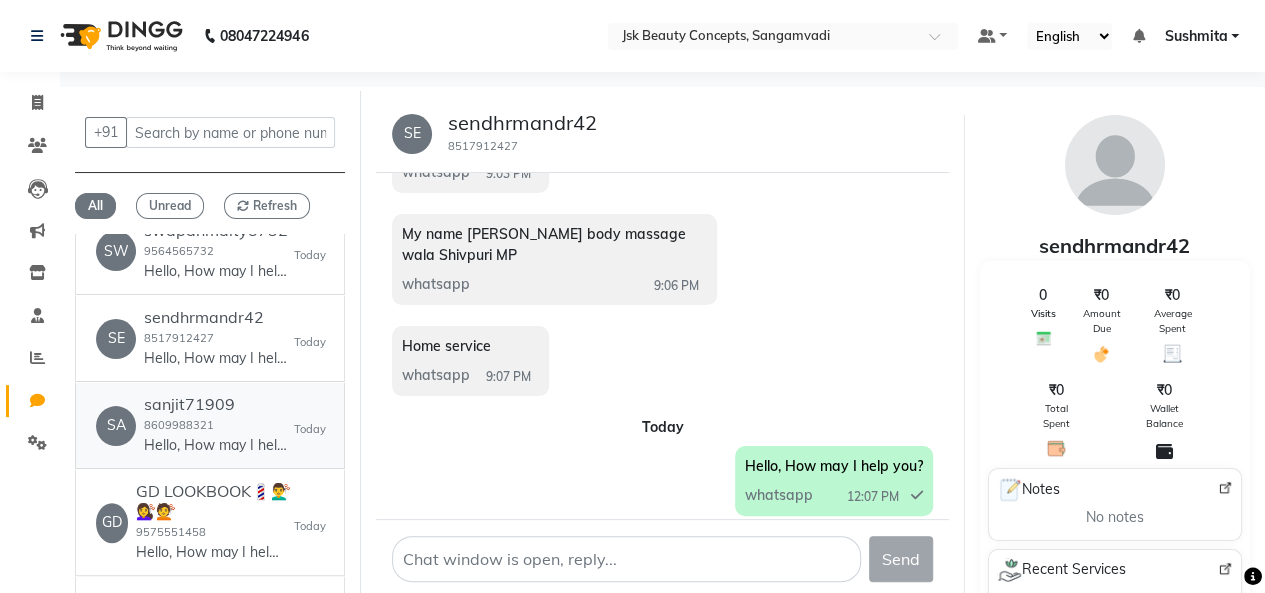 click on "sanjit71909" 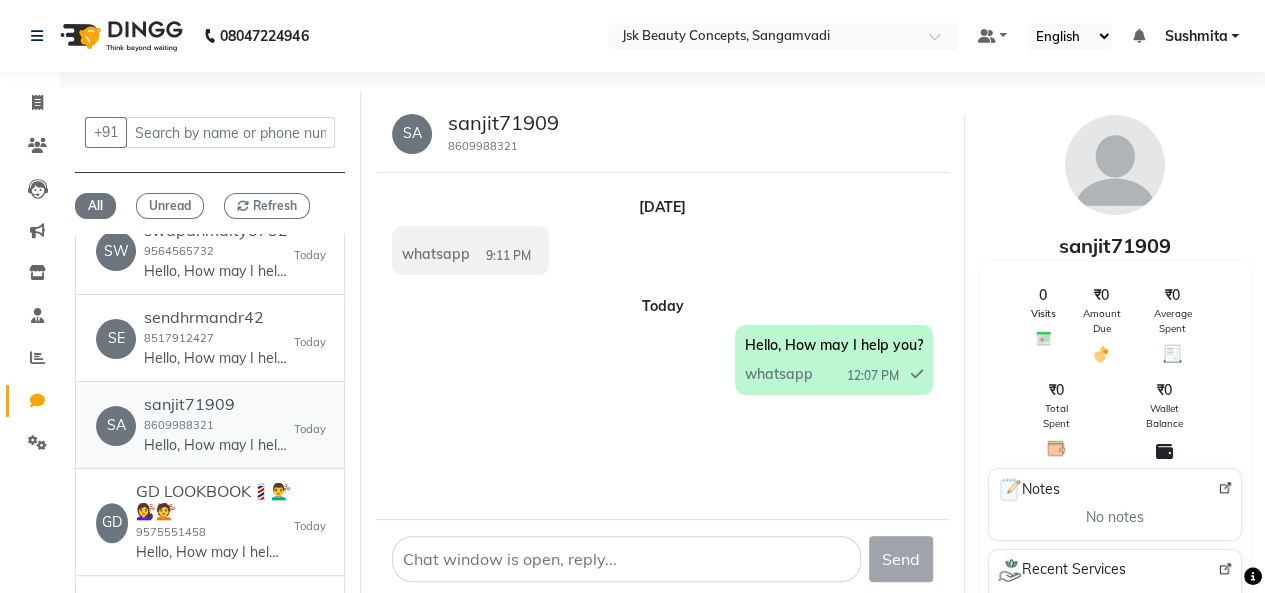scroll, scrollTop: 0, scrollLeft: 0, axis: both 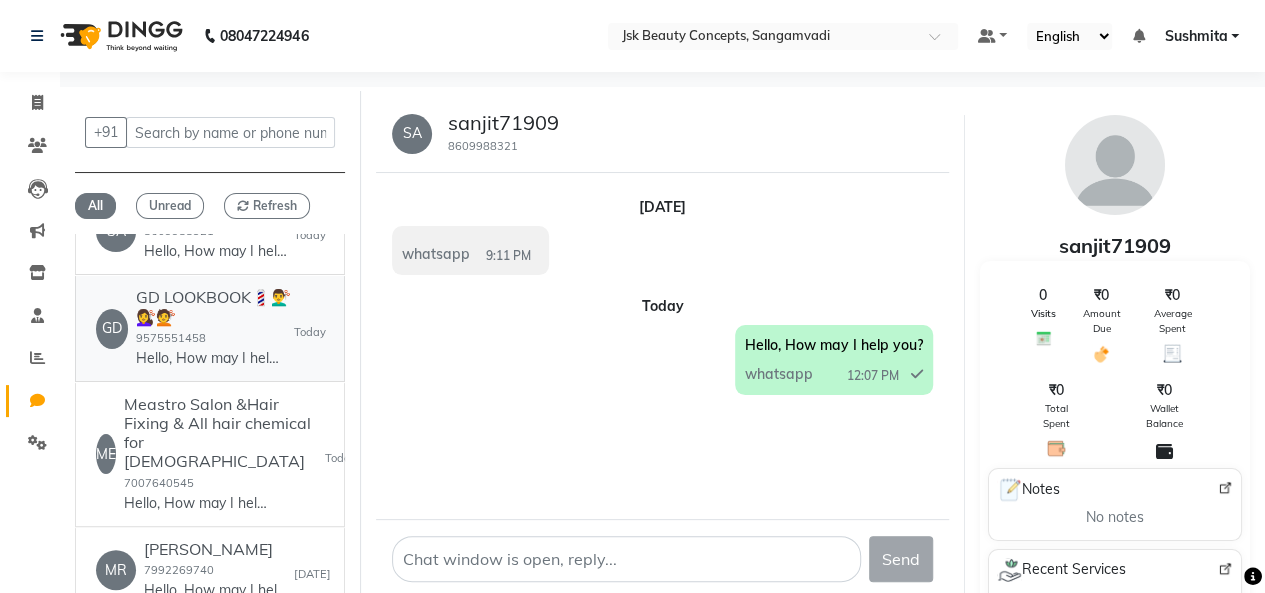 click on "GD LOOKBOOK💈💇‍♂️💇‍♀️💇  9575551458  Hello, How may I help you?" 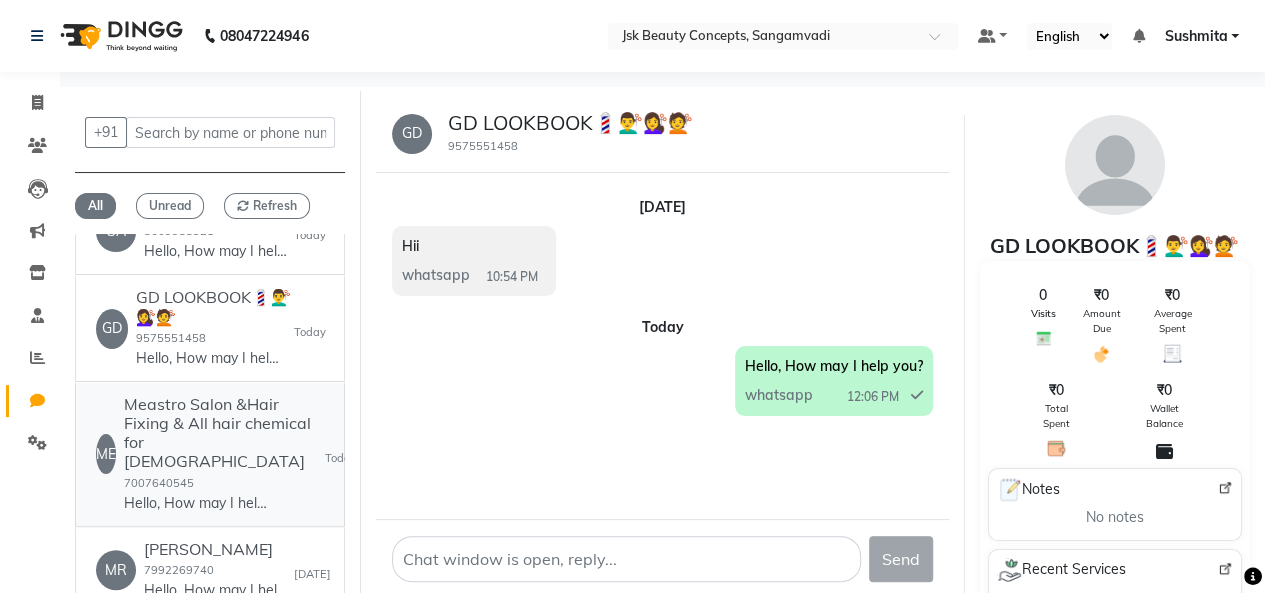 click on "Meastro Salon &Hair Fixing & All hair chemical for [DEMOGRAPHIC_DATA]  7007640545  Hello, How may I help you?" 